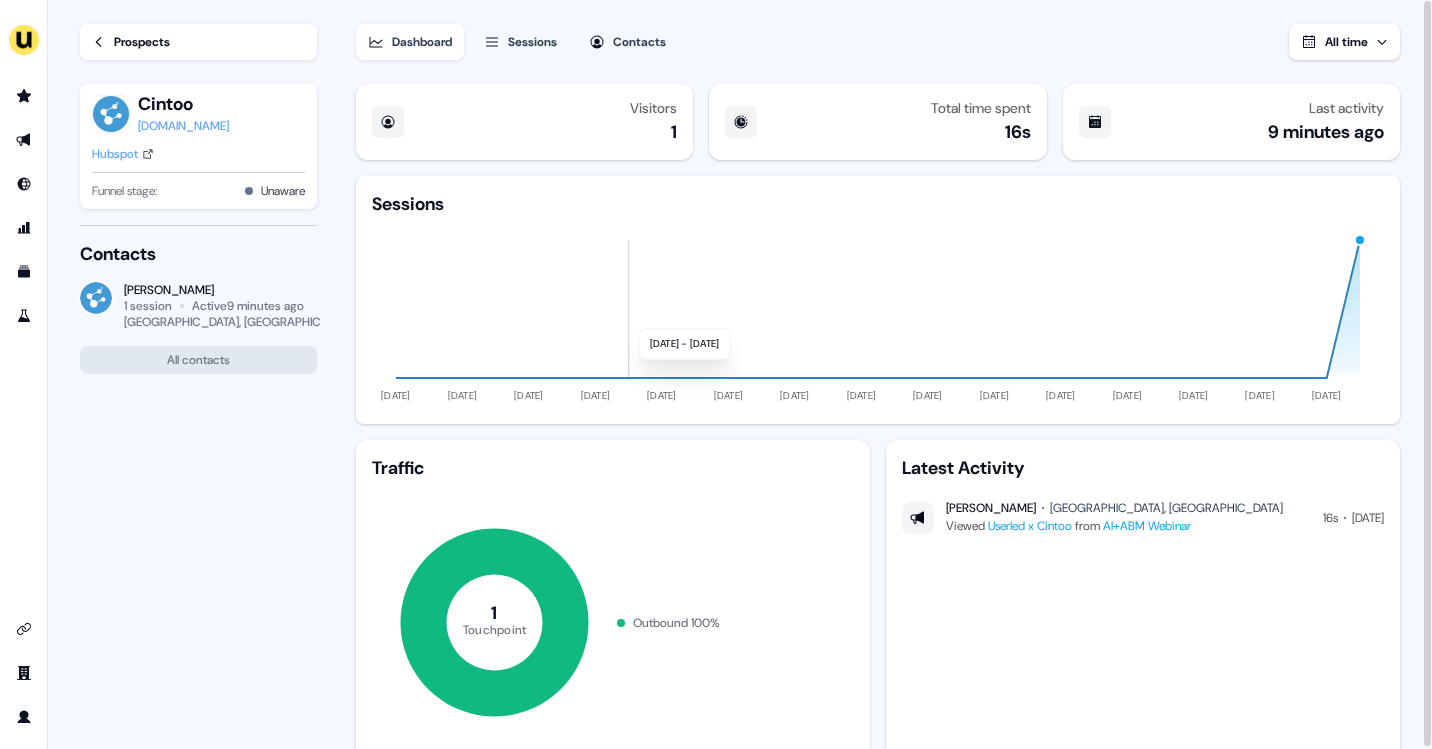 scroll, scrollTop: 0, scrollLeft: 0, axis: both 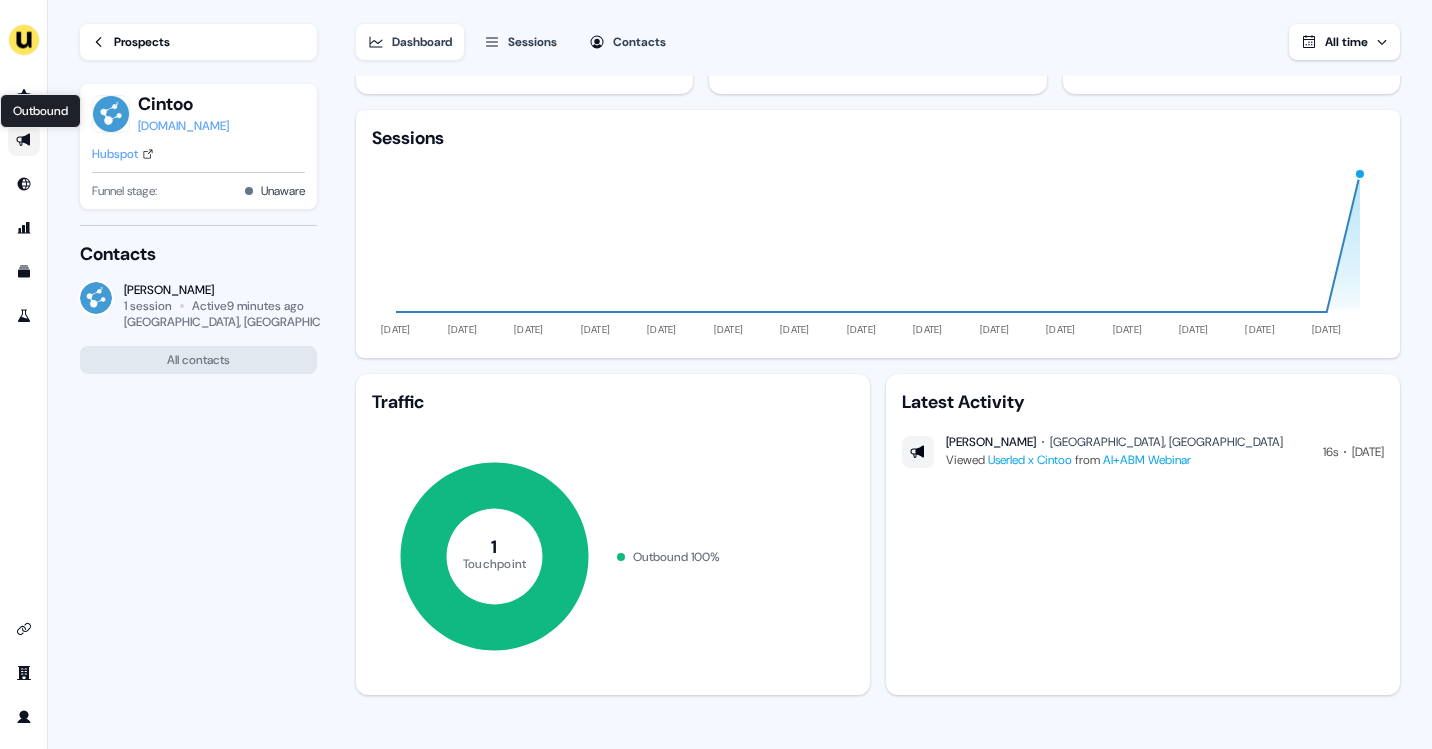 click 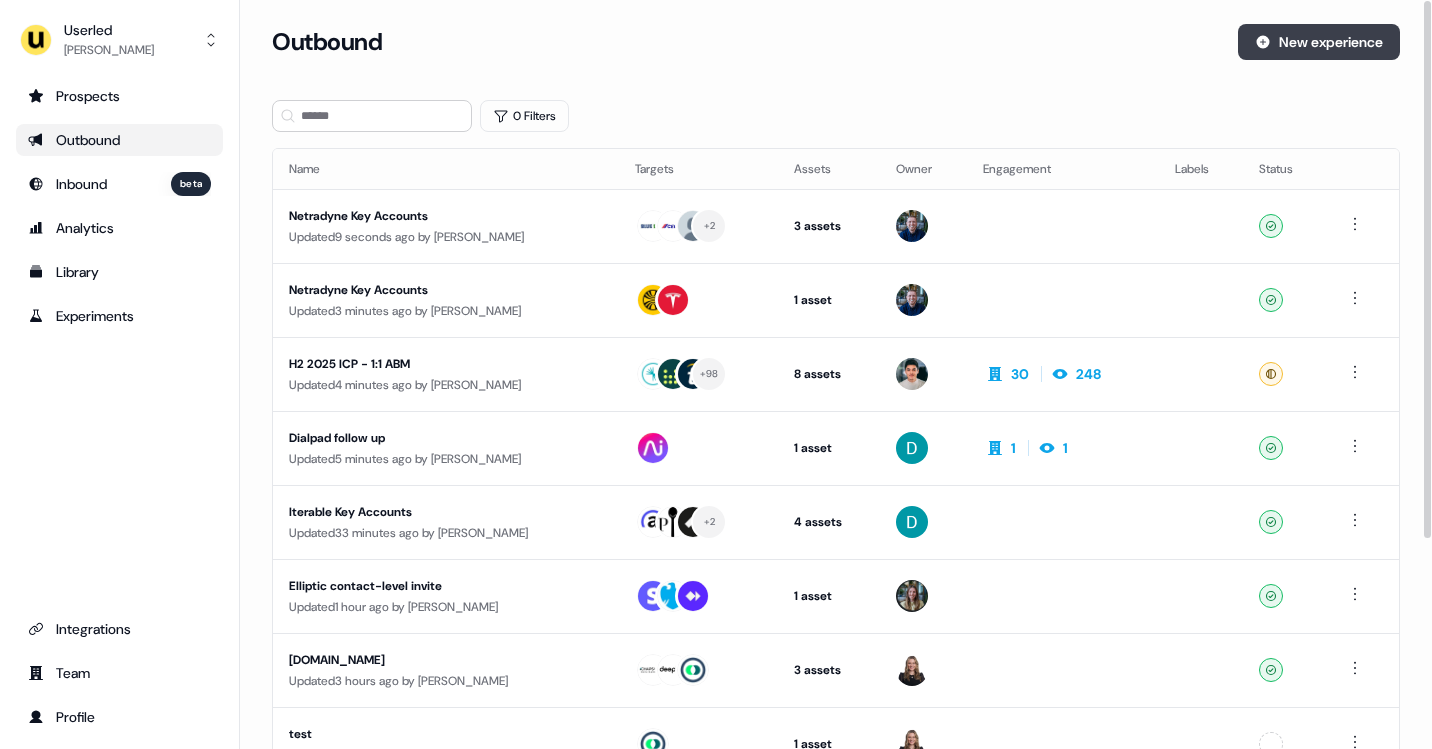 click on "New experience" at bounding box center [1319, 42] 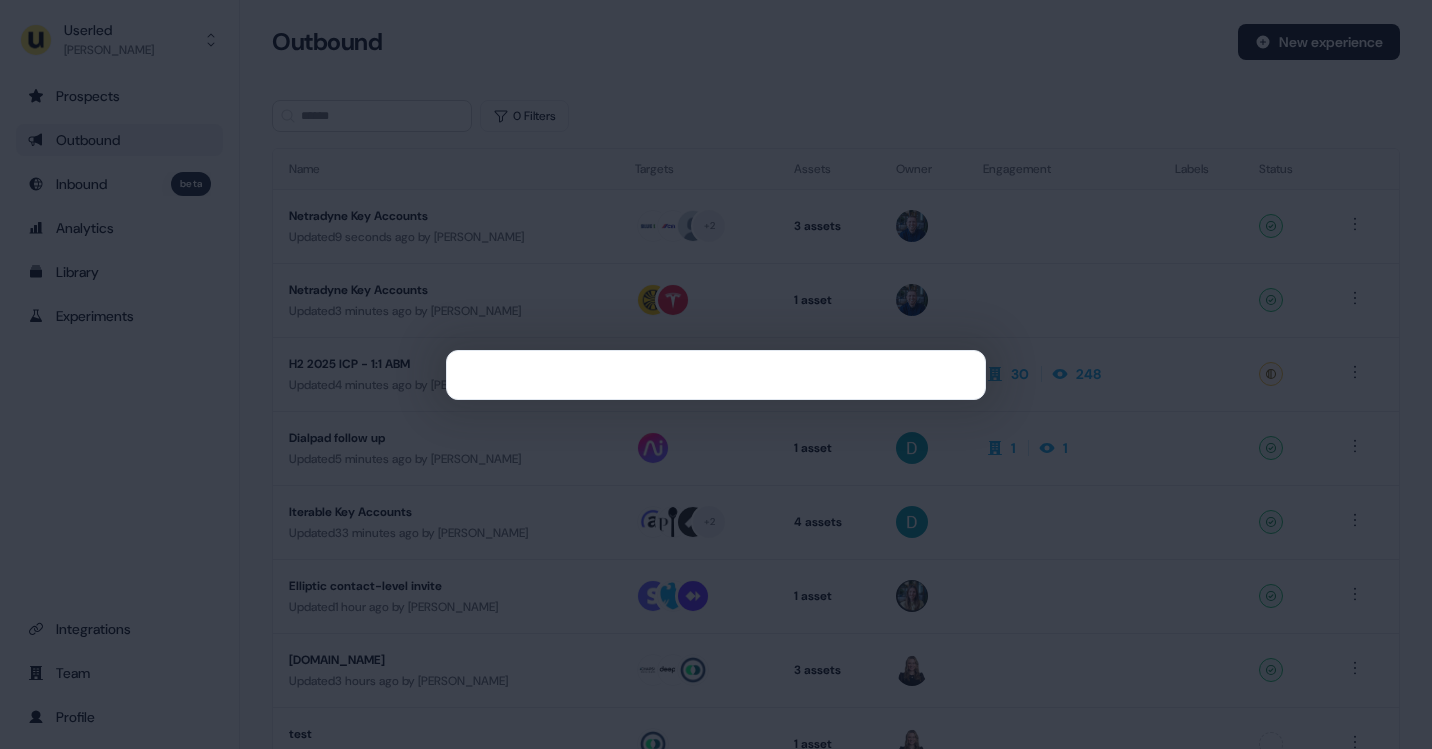 click at bounding box center [716, 374] 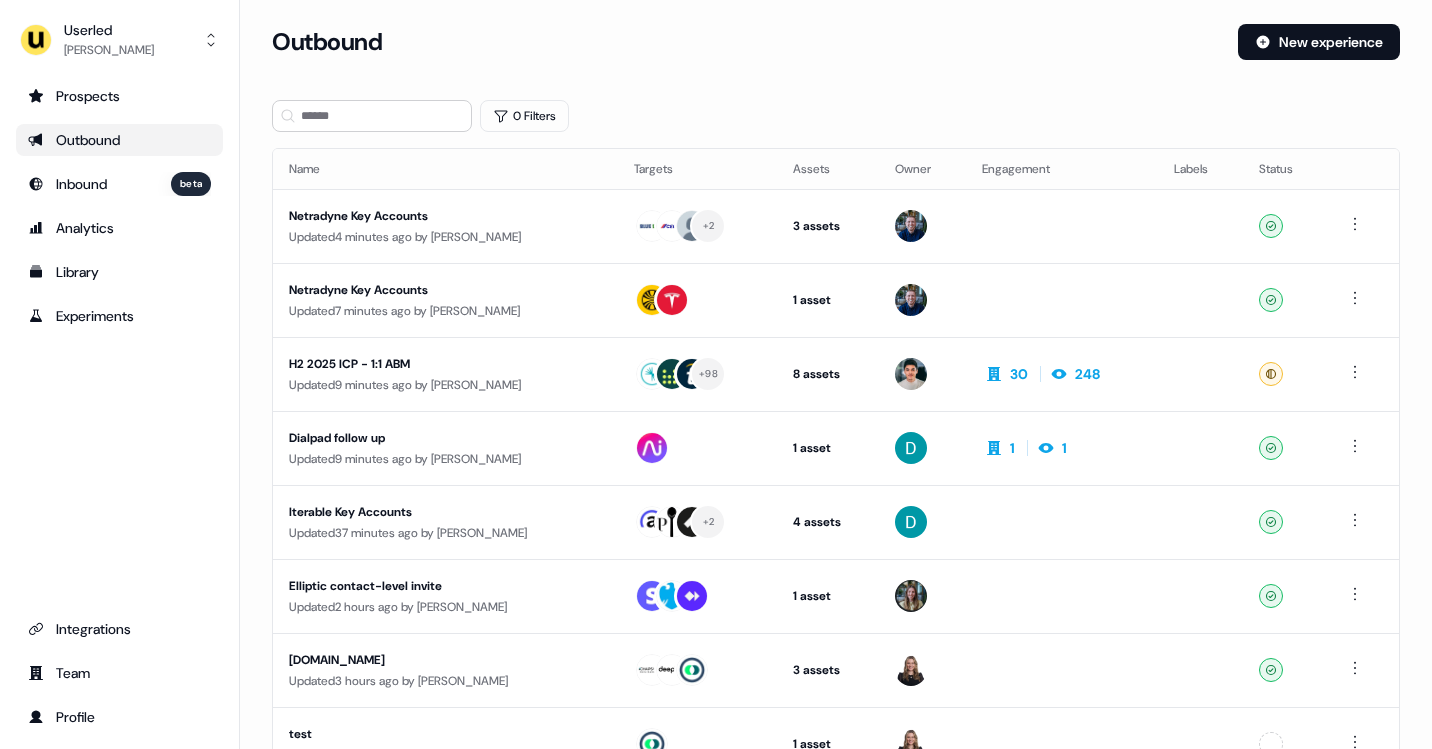 click on "Outbound" at bounding box center (119, 140) 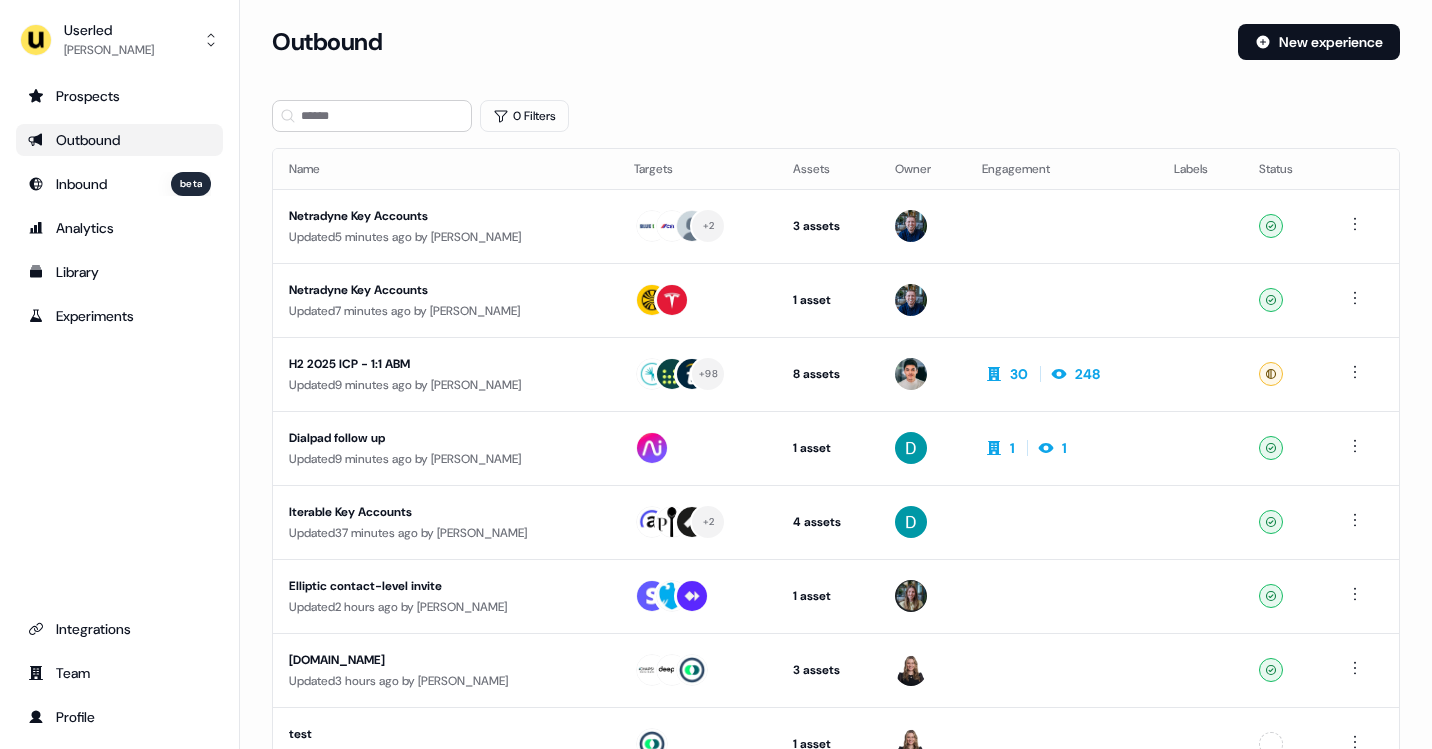 click on "Outbound" at bounding box center (119, 140) 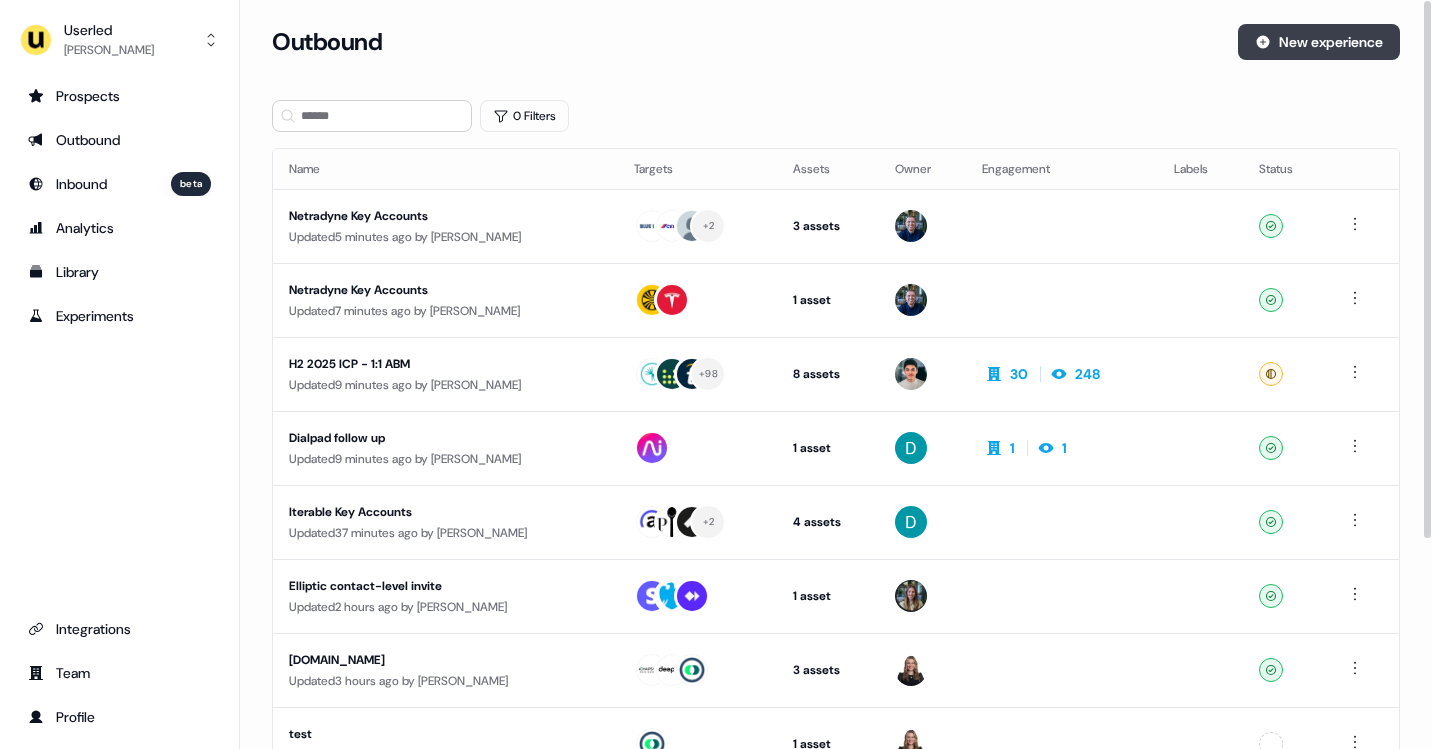 click on "New experience" at bounding box center (1319, 42) 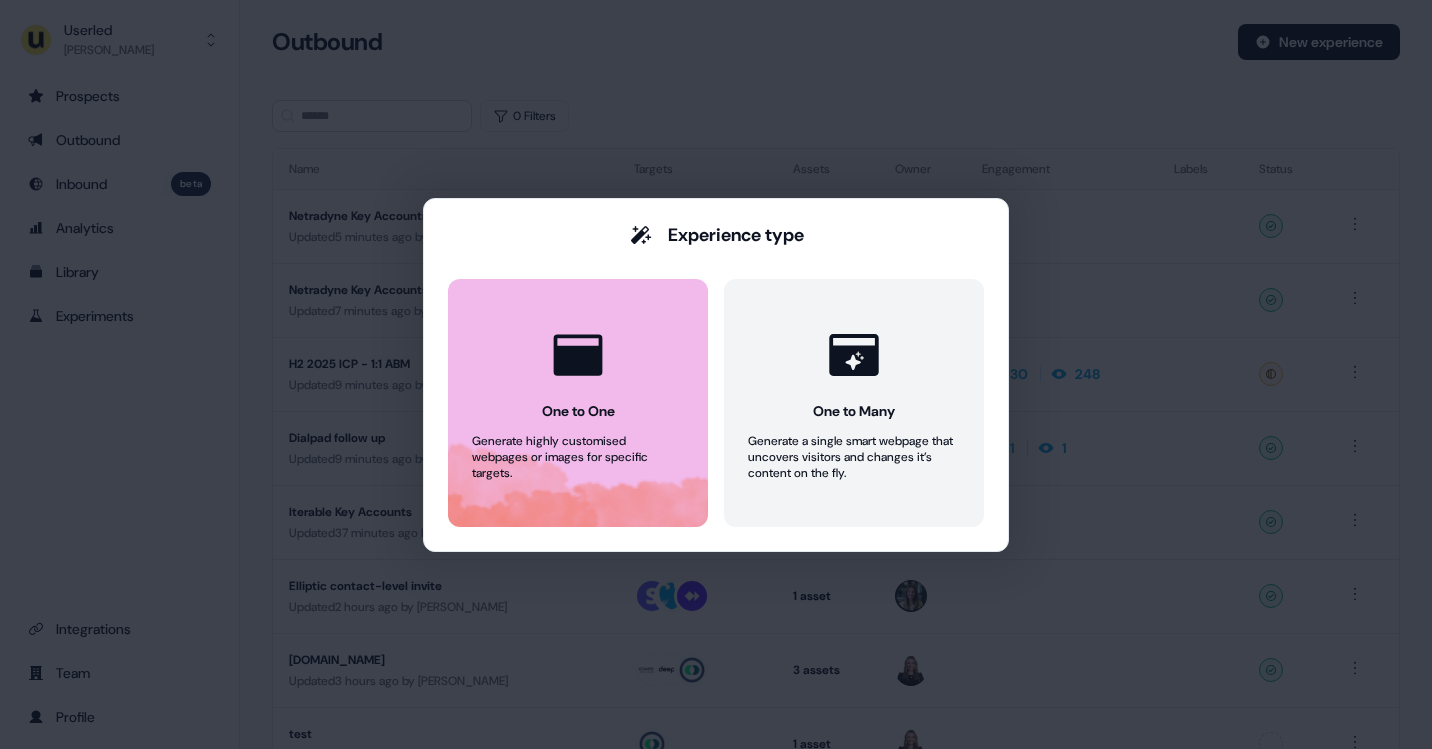 click on "One to One Generate highly customised webpages or images for specific targets." at bounding box center [578, 403] 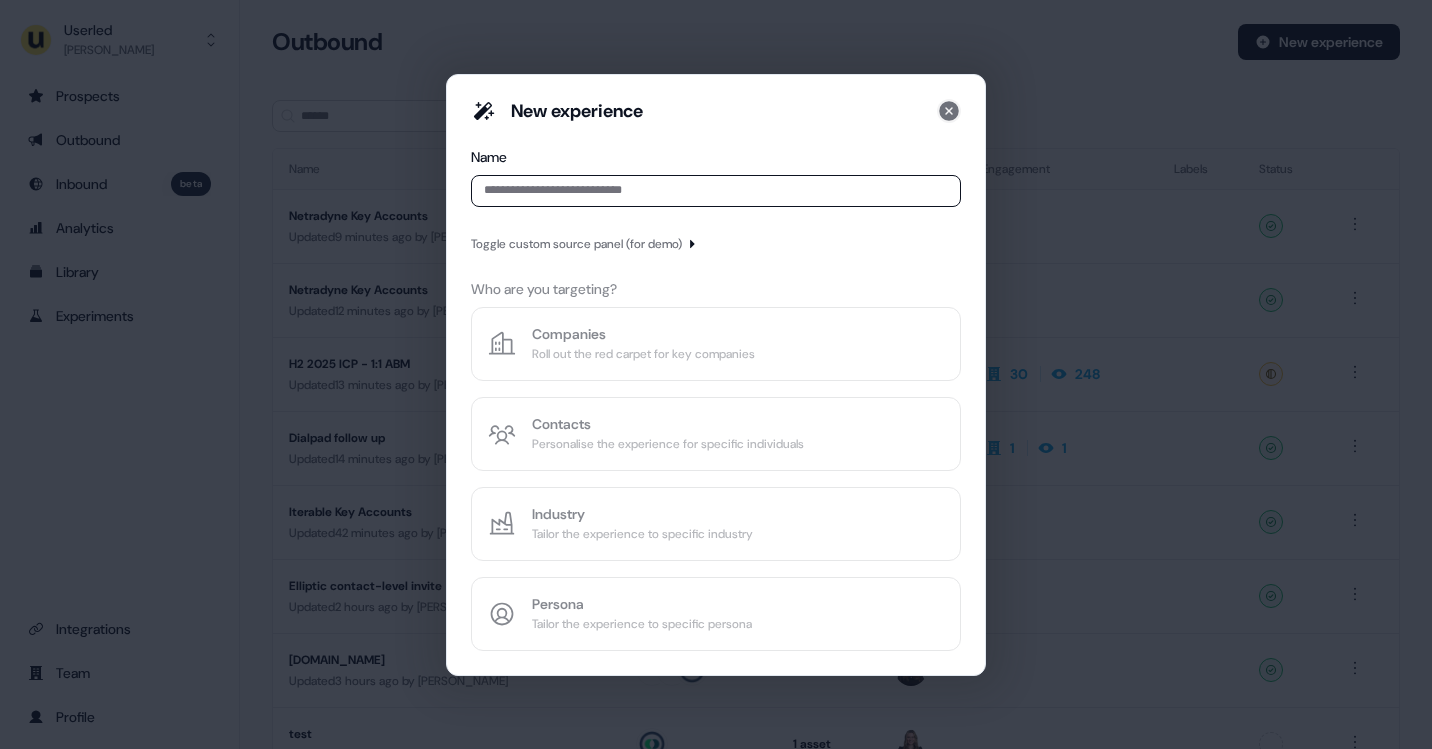 click 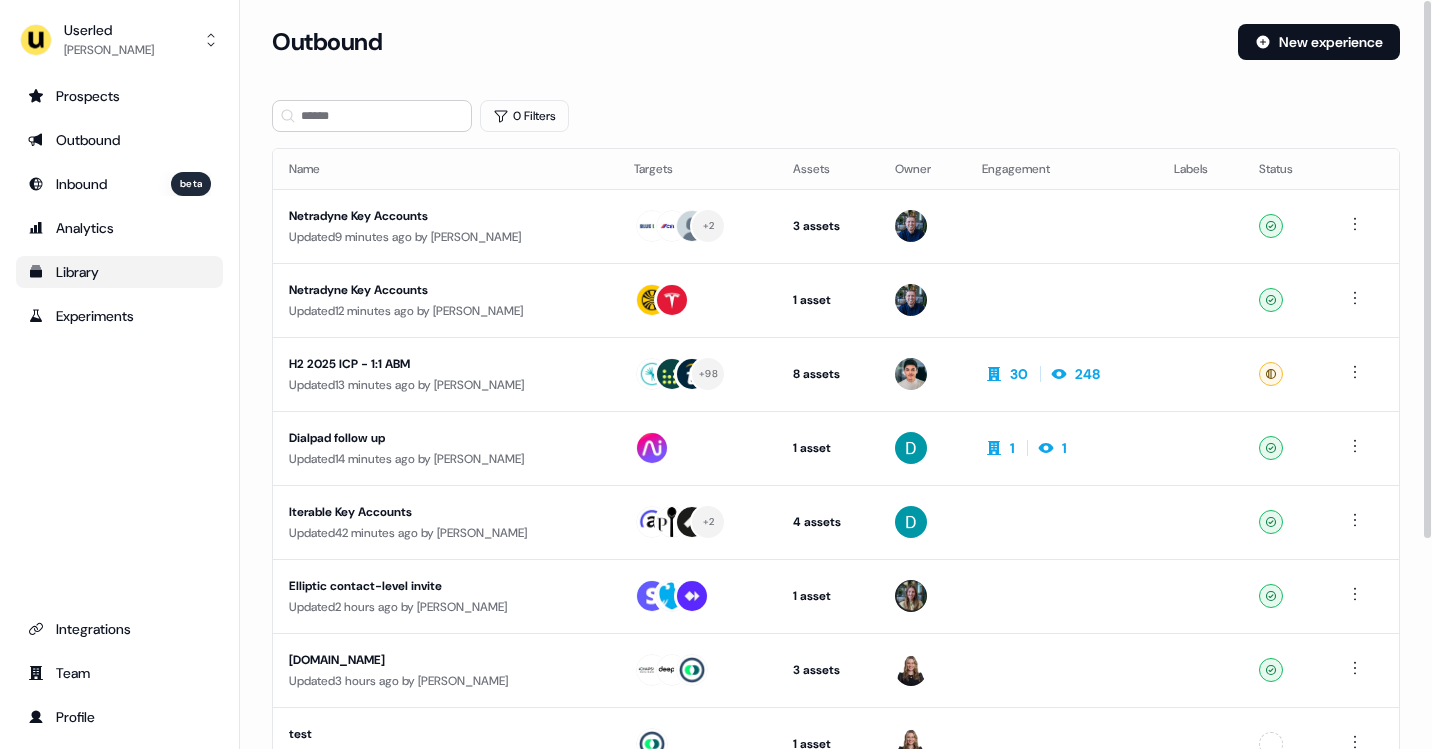 click on "Library" at bounding box center (119, 272) 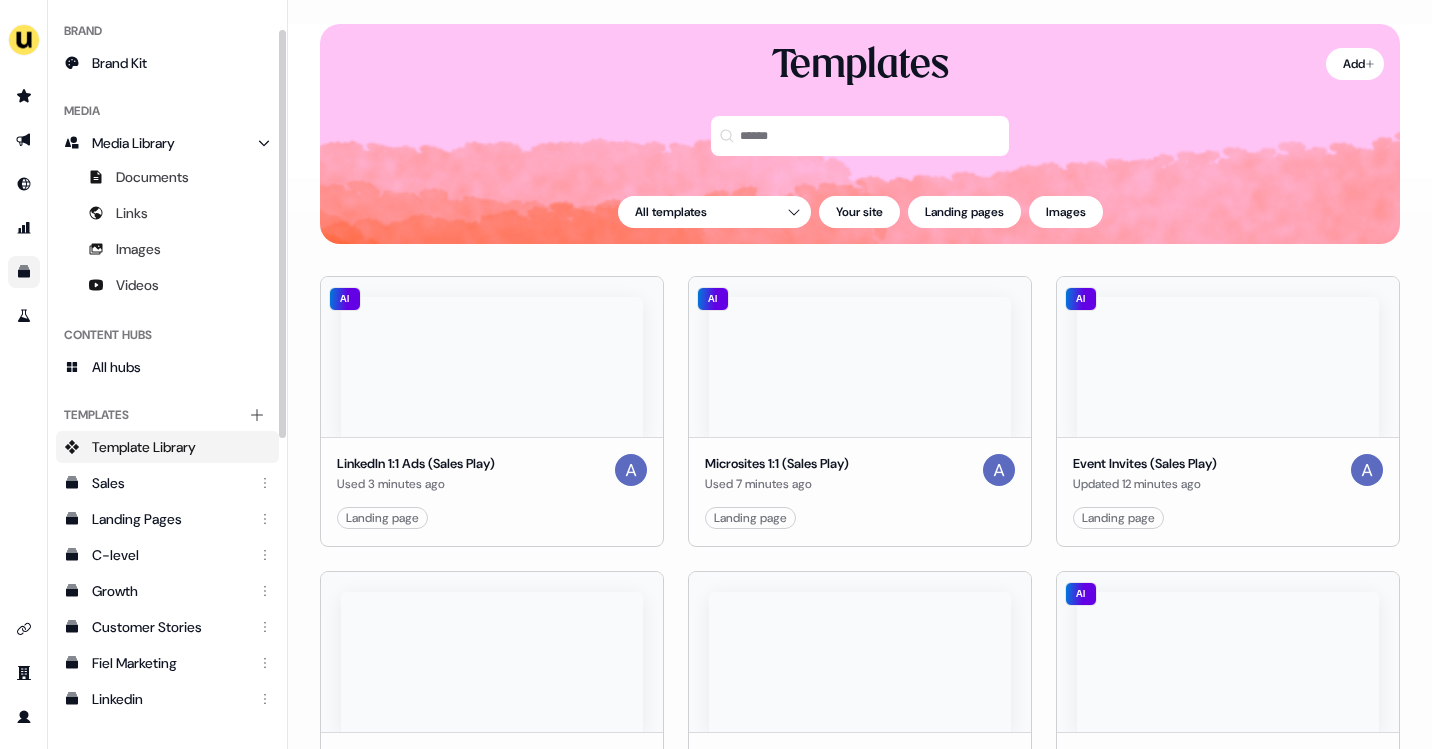 scroll, scrollTop: 51, scrollLeft: 0, axis: vertical 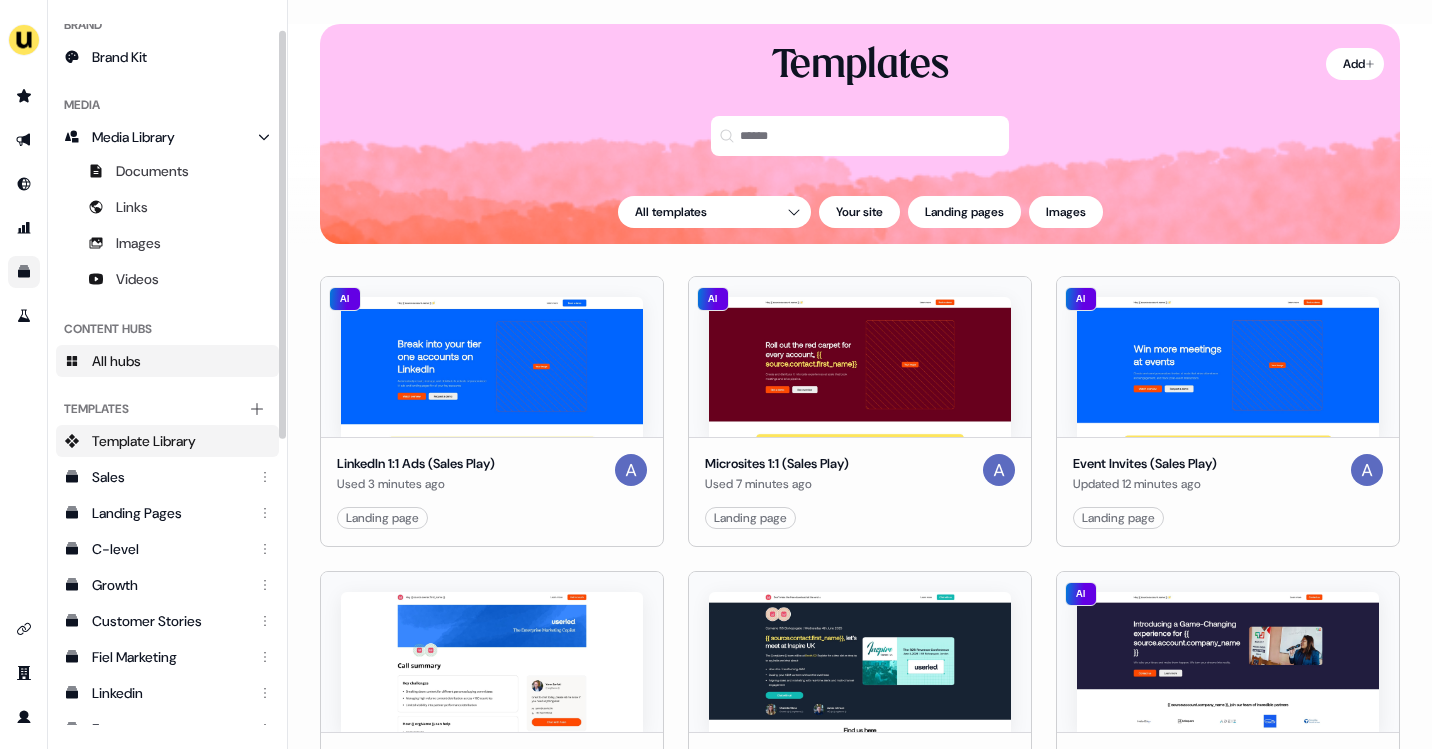 click on "All hubs" at bounding box center (116, 361) 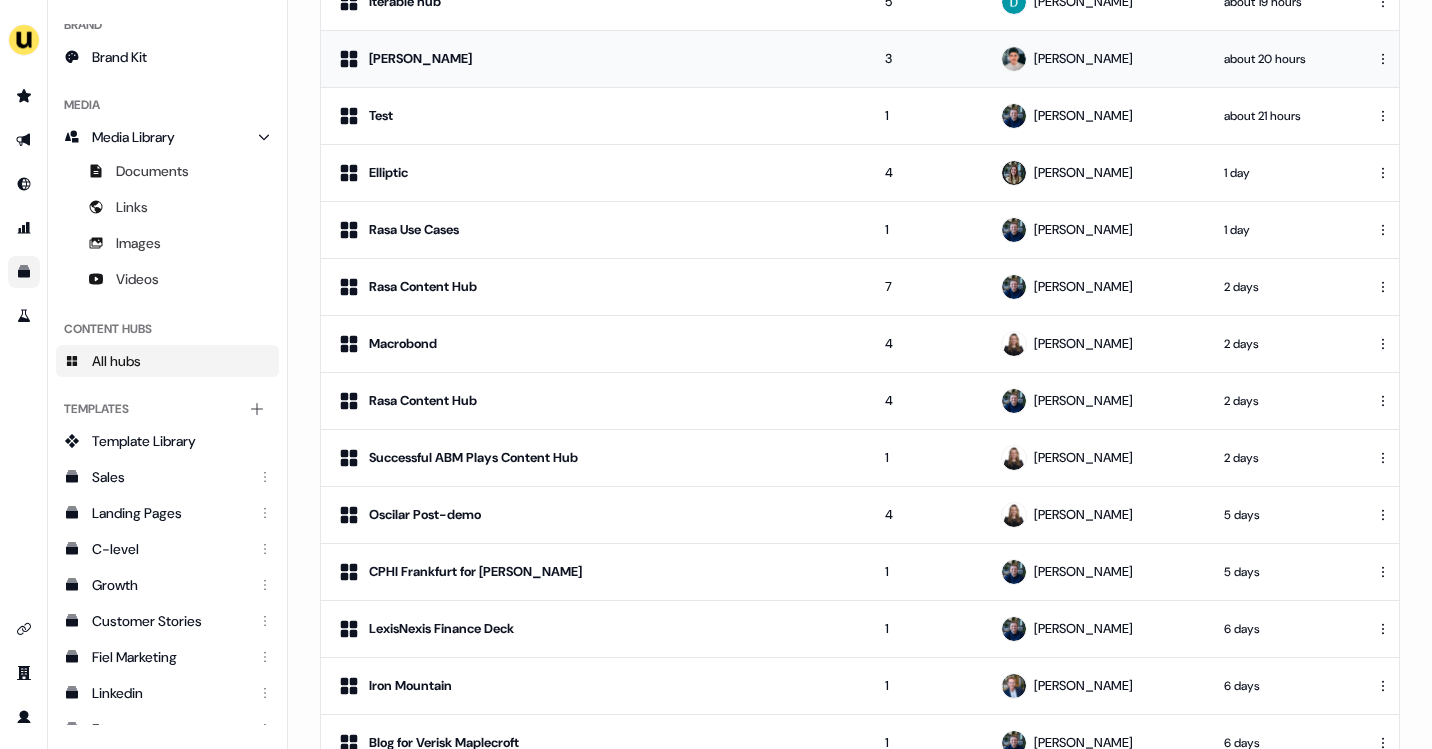 scroll, scrollTop: 231, scrollLeft: 0, axis: vertical 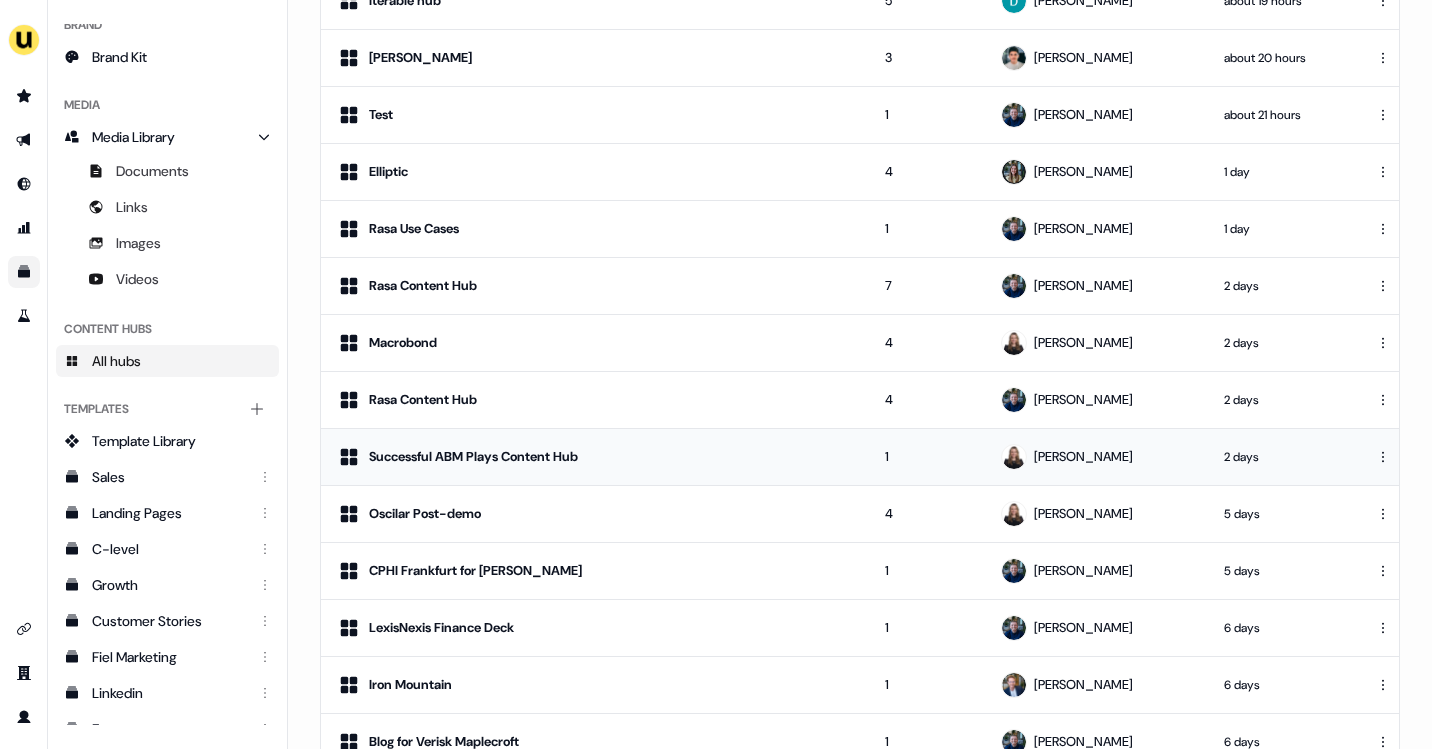 click on "Successful ABM Plays Content Hub" at bounding box center (595, 457) 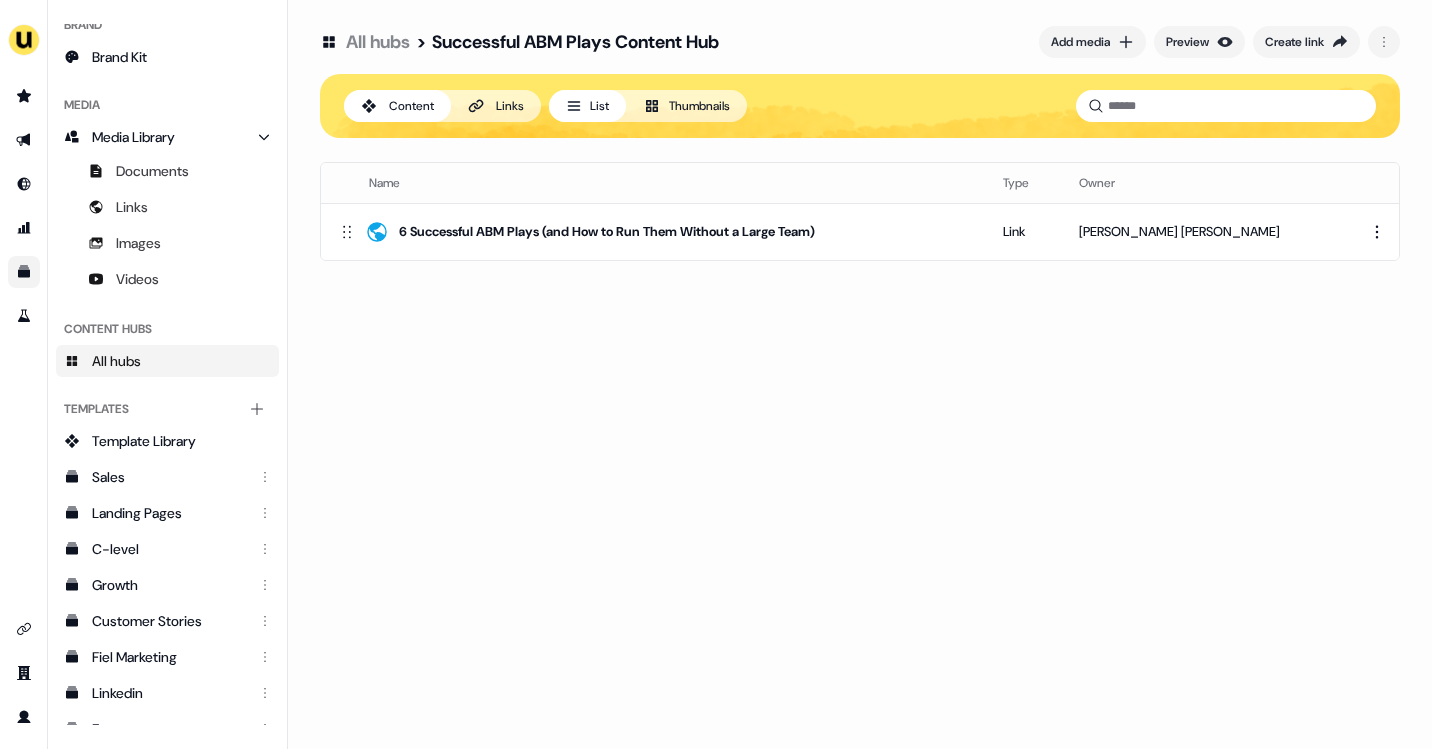 scroll, scrollTop: 0, scrollLeft: 0, axis: both 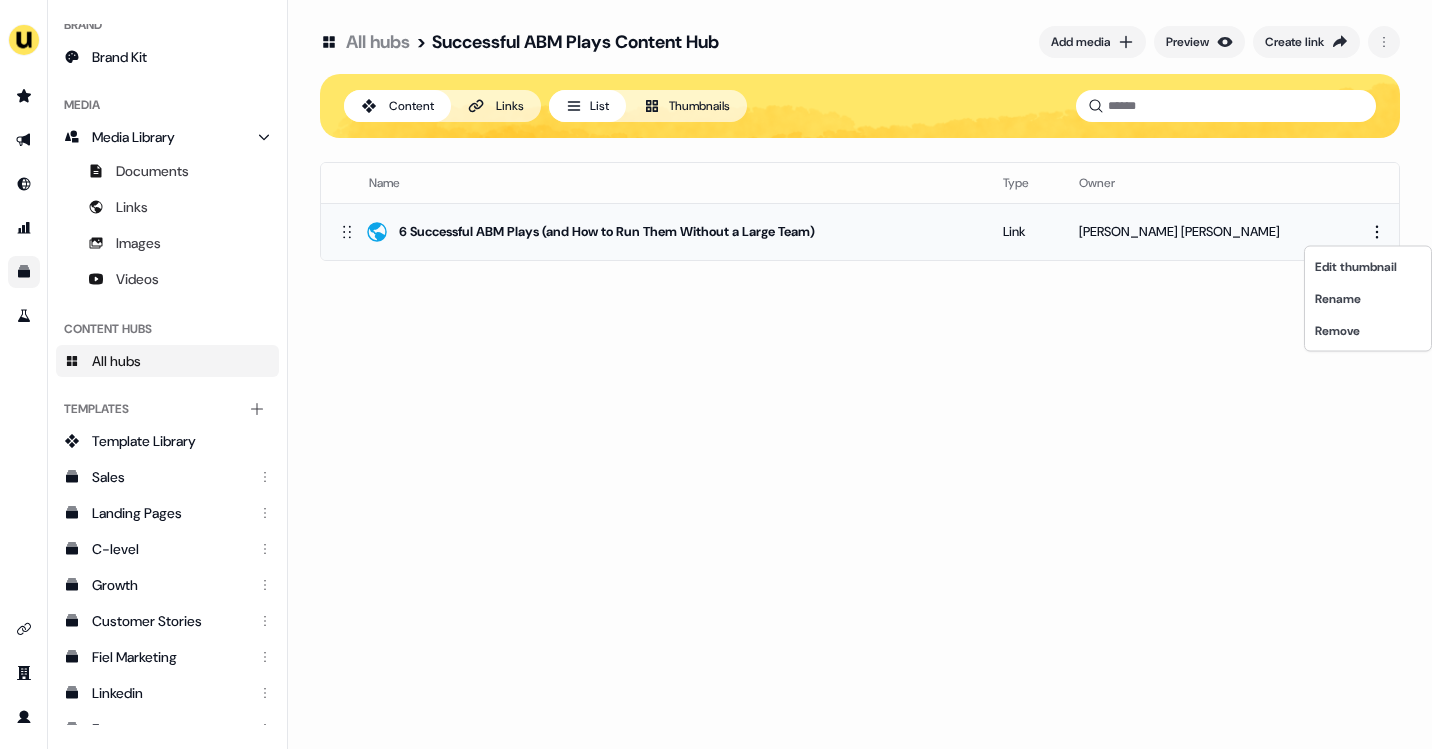 click on "For the best experience switch devices to a bigger screen. Go to [DOMAIN_NAME] Library Brand Brand Kit Media Media Library Documents Links Images Videos Content Hubs All hubs Templates   Add collection Template Library Sales Landing Pages C-level Growth Customer Stories Fiel Marketing Linkedin Engagement Conversion Persona Videos Francais Customer Success Sales Templates  ROI Templates Competitor Comparisons Outreach Templates Proposal Templates Capability Templates C-Suite Value Templates CS samples Templates for Customers - Sales All hubs > Successful ABM Plays Content Hub Add media Preview Create link Content Links List Thumbnails Name Type Owner 6 Successful ABM Plays (and How to Run Them Without a Large Team) Link [PERSON_NAME]
To pick up a draggable item, press the space bar.
While dragging, use the arrow keys to move the item.
Press space again to drop the item in its new position, or press escape to cancel.
08 Edit thumbnail Rename Remove" at bounding box center (716, 374) 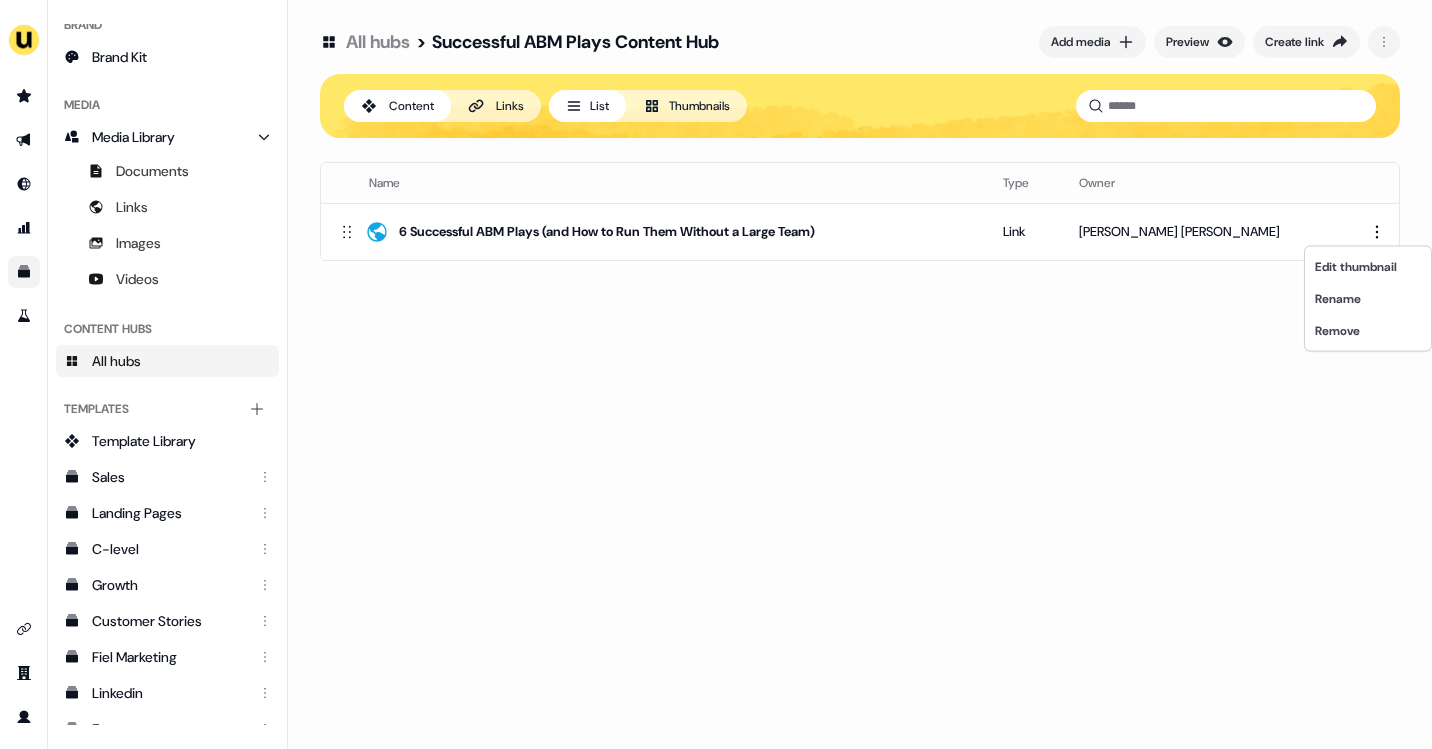 click on "For the best experience switch devices to a bigger screen. Go to [DOMAIN_NAME] Library Brand Brand Kit Media Media Library Documents Links Images Videos Content Hubs All hubs Templates   Add collection Template Library Sales Landing Pages C-level Growth Customer Stories Fiel Marketing Linkedin Engagement Conversion Persona Videos Francais Customer Success Sales Templates  ROI Templates Competitor Comparisons Outreach Templates Proposal Templates Capability Templates C-Suite Value Templates CS samples Templates for Customers - Sales All hubs > Successful ABM Plays Content Hub Add media Preview Create link Content Links List Thumbnails Name Type Owner 6 Successful ABM Plays (and How to Run Them Without a Large Team) Link [PERSON_NAME]
To pick up a draggable item, press the space bar.
While dragging, use the arrow keys to move the item.
Press space again to drop the item in its new position, or press escape to cancel.
08 Edit thumbnail Rename Remove" at bounding box center [716, 374] 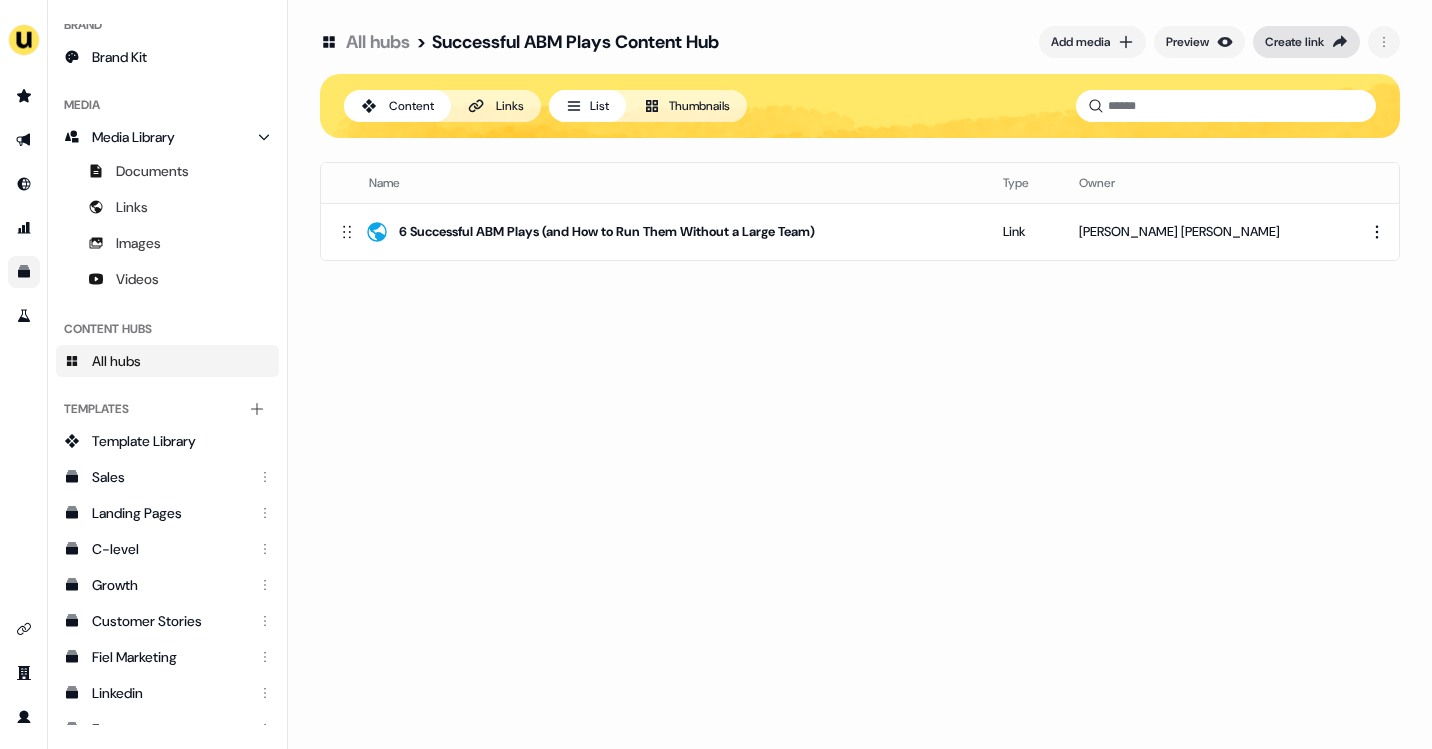 click on "Create link" at bounding box center (1306, 42) 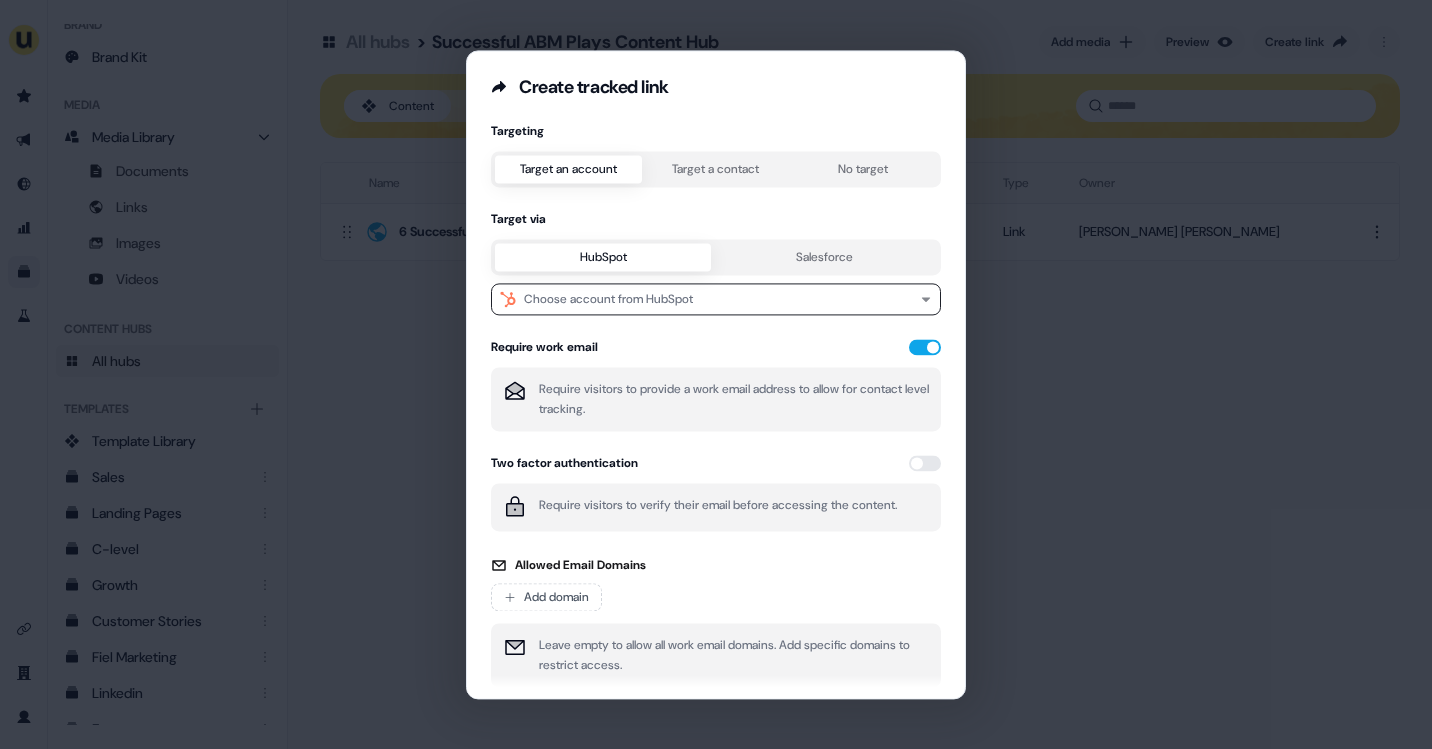 click on "Target a contact" at bounding box center (715, 169) 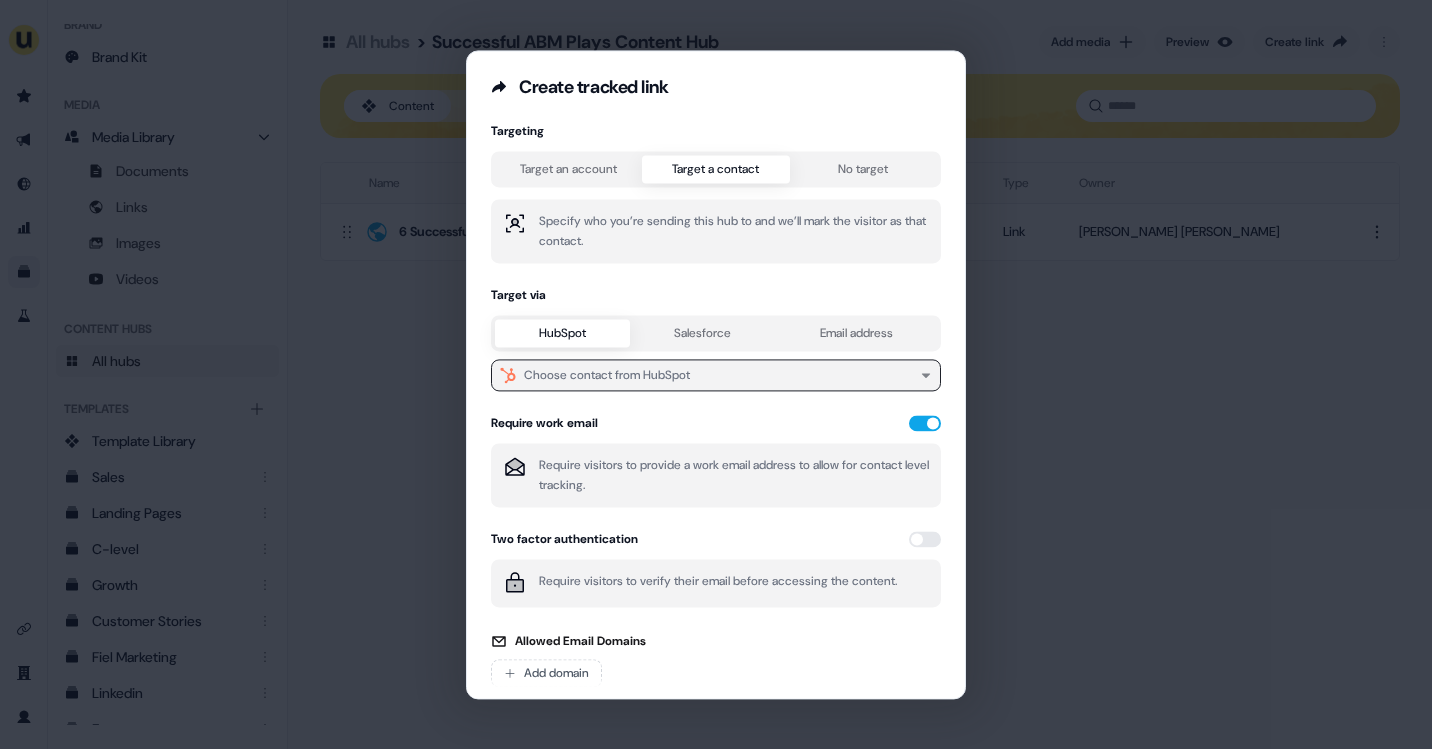 click on "Choose contact from HubSpot" at bounding box center [607, 375] 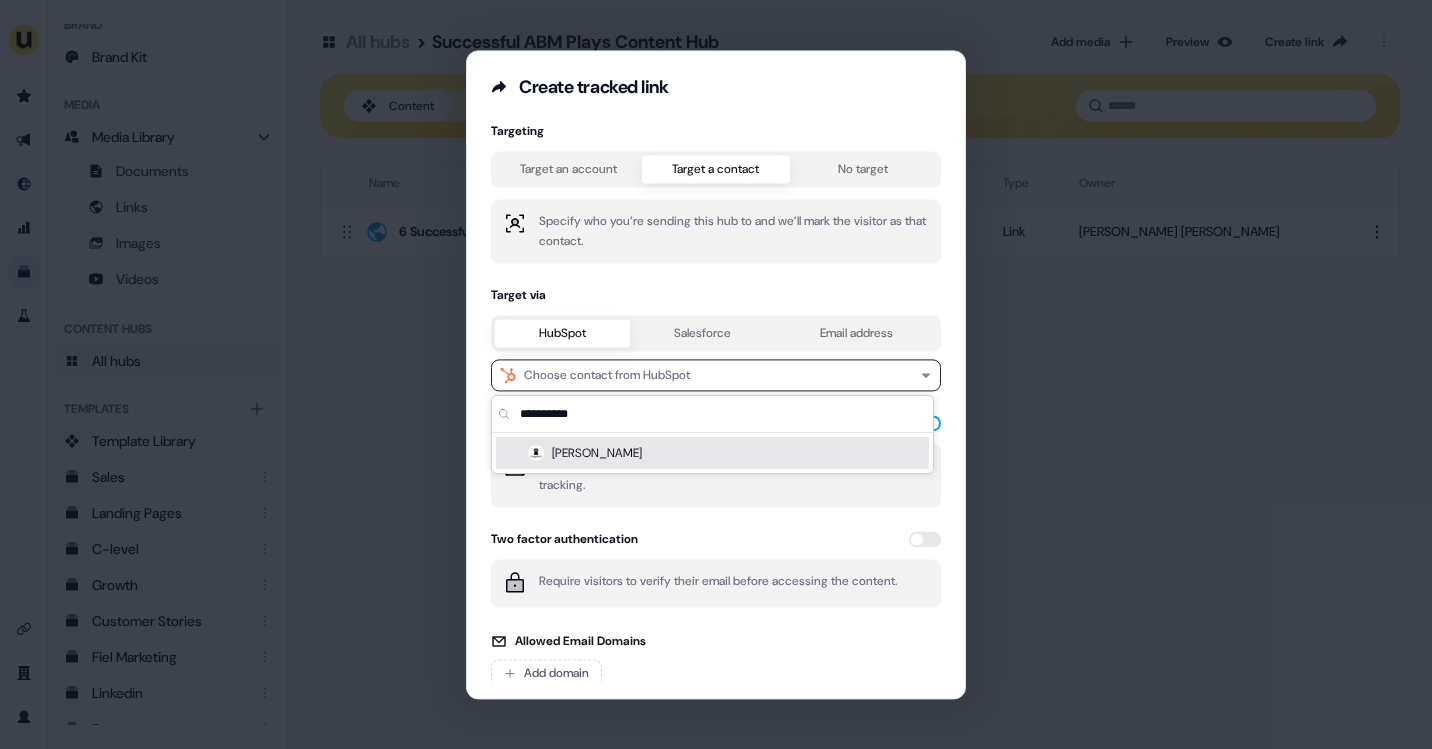 type on "**********" 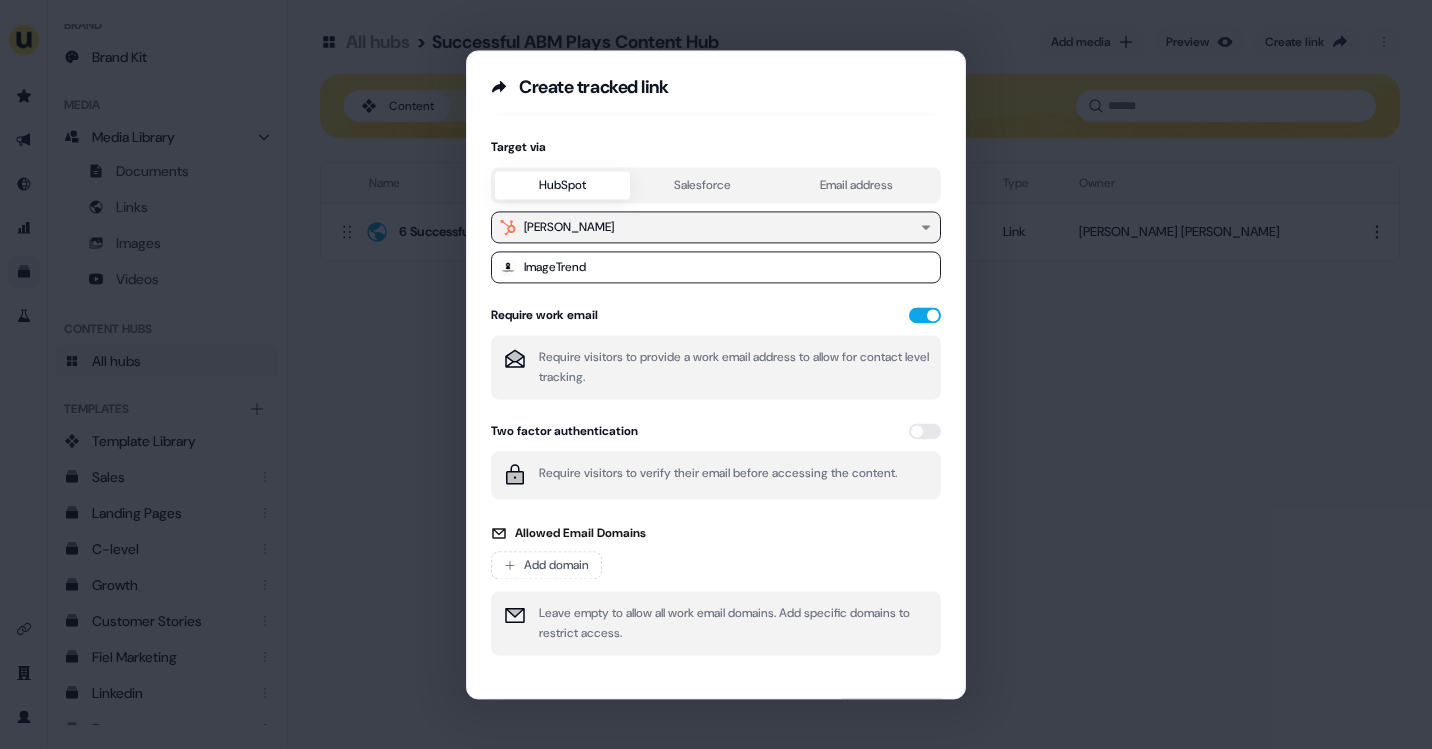 scroll, scrollTop: 197, scrollLeft: 0, axis: vertical 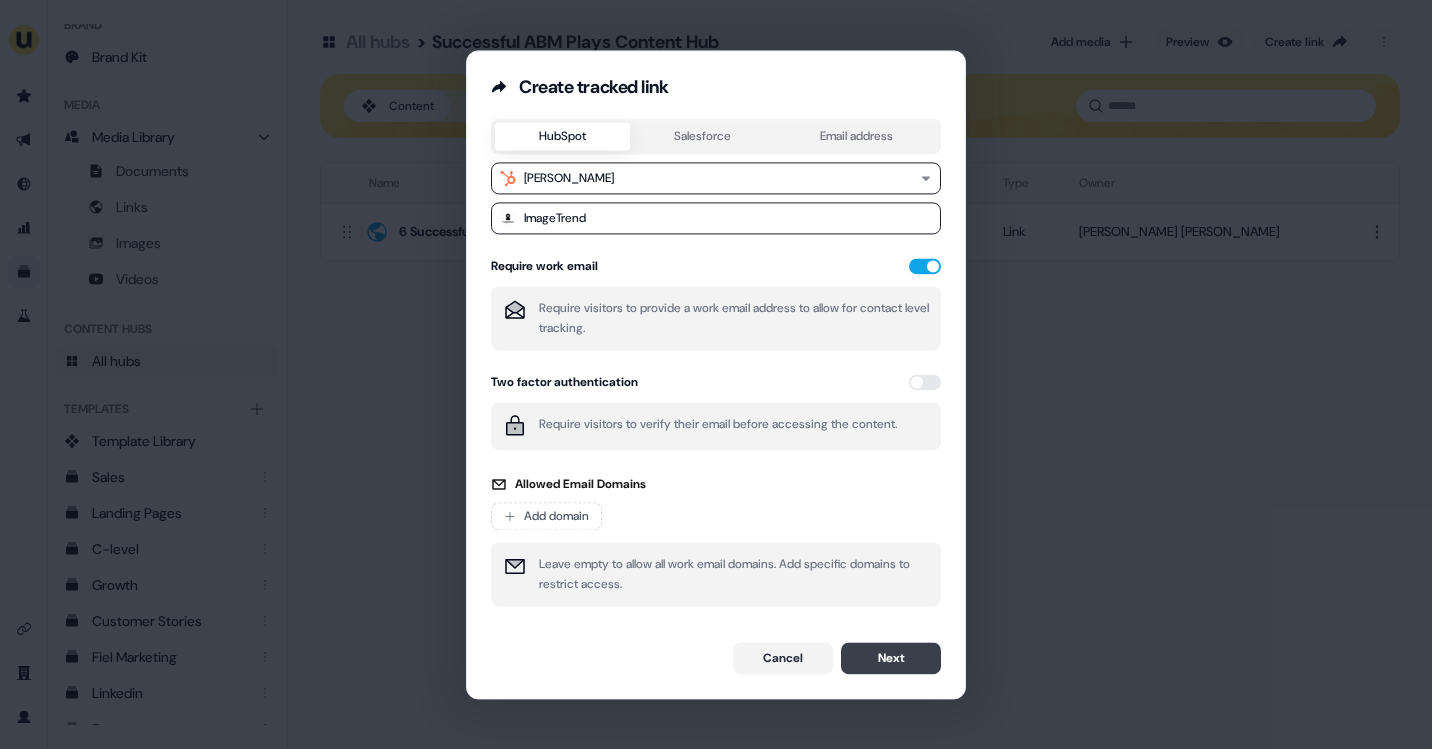 click on "Next" at bounding box center (891, 658) 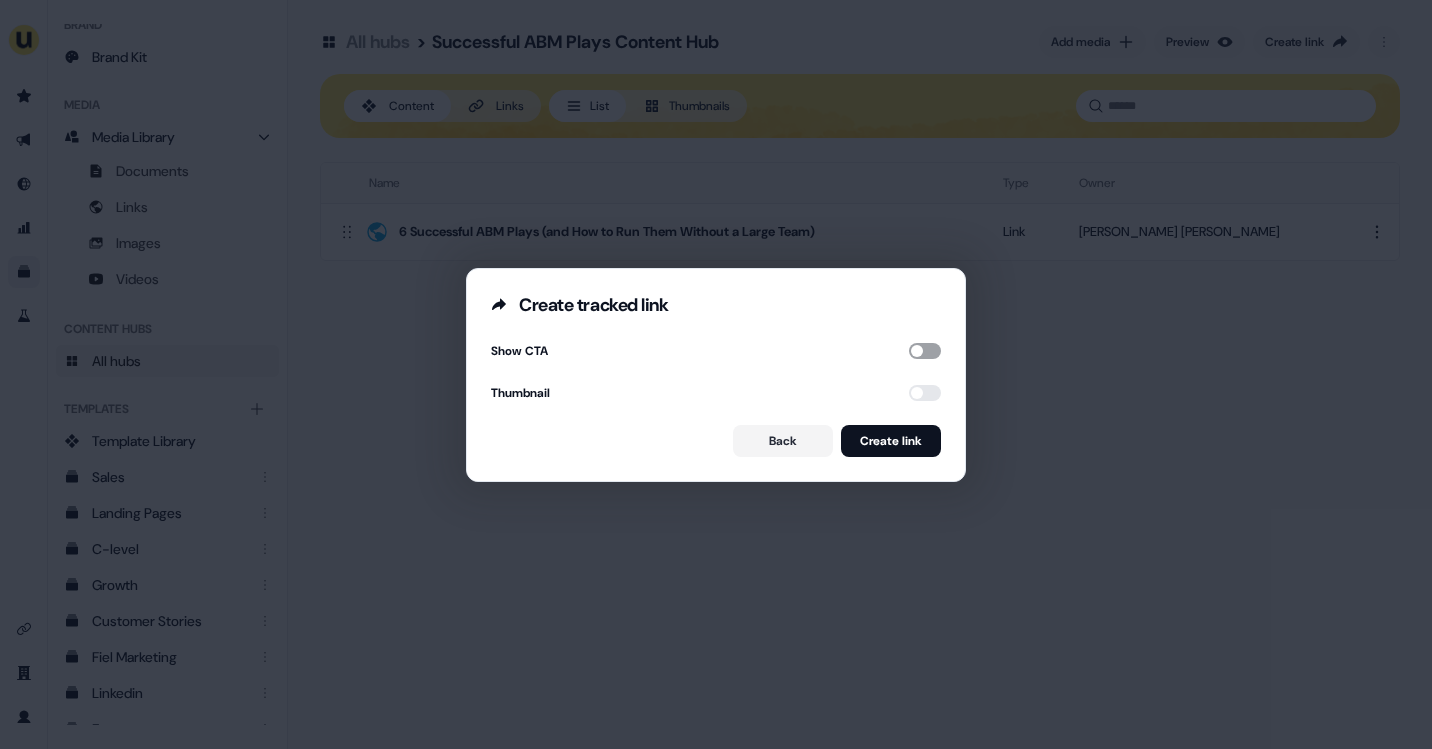 click at bounding box center [925, 351] 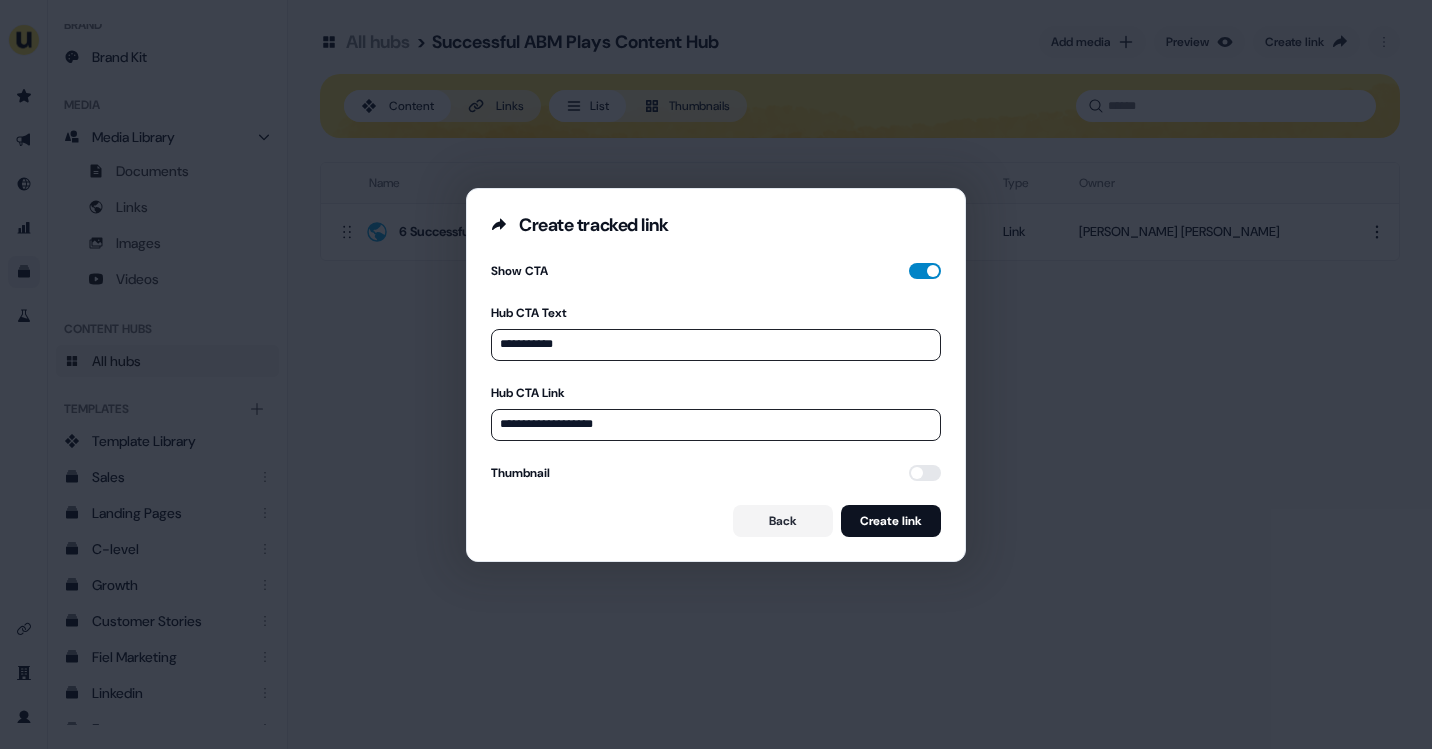click at bounding box center (925, 271) 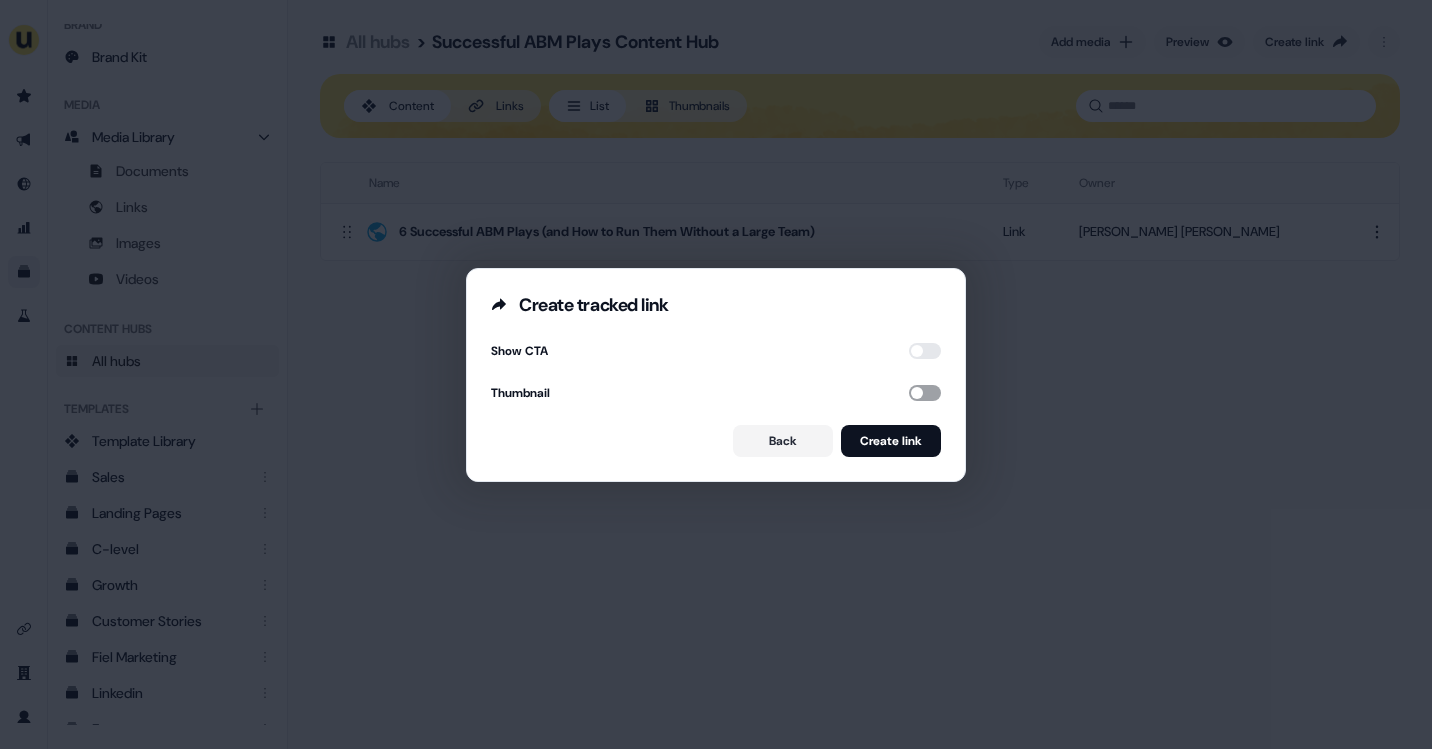 click at bounding box center [925, 393] 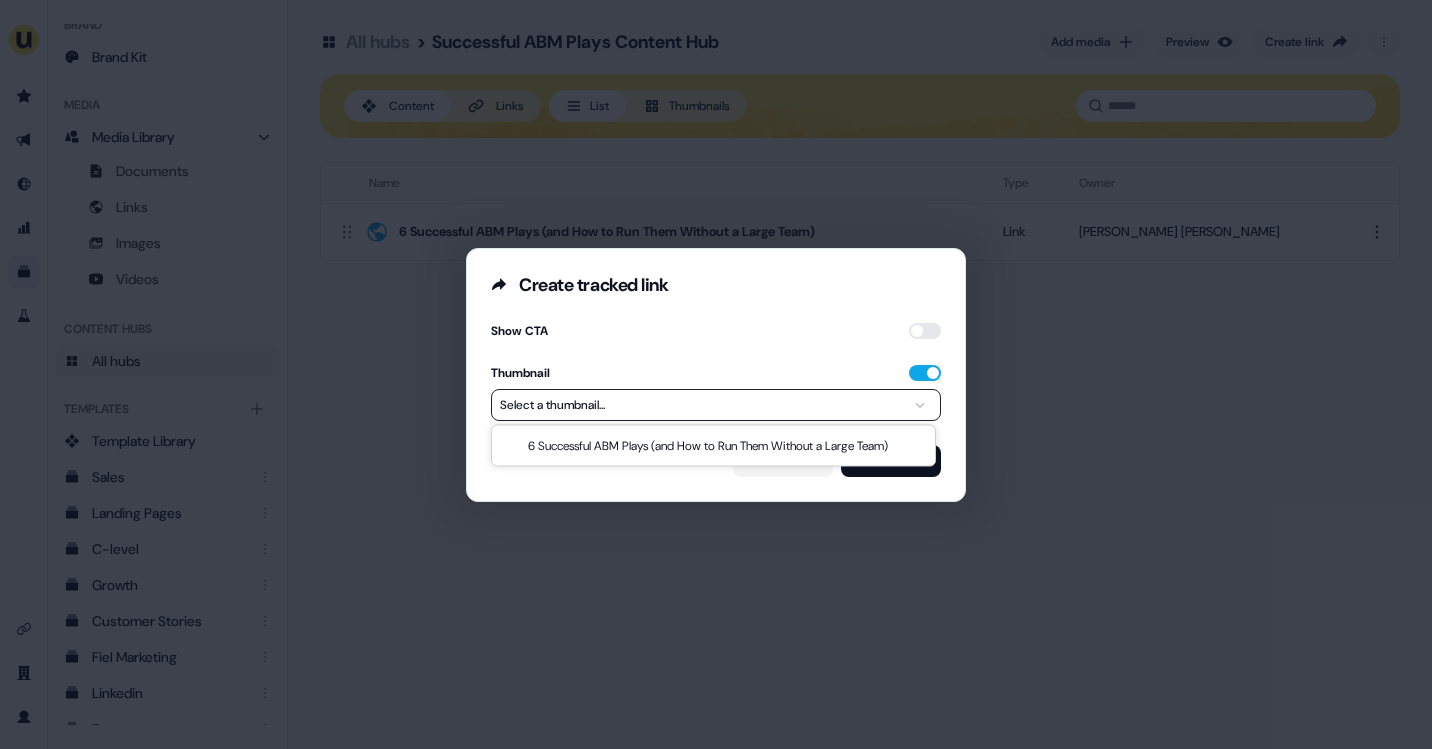 click on "**********" at bounding box center [716, 374] 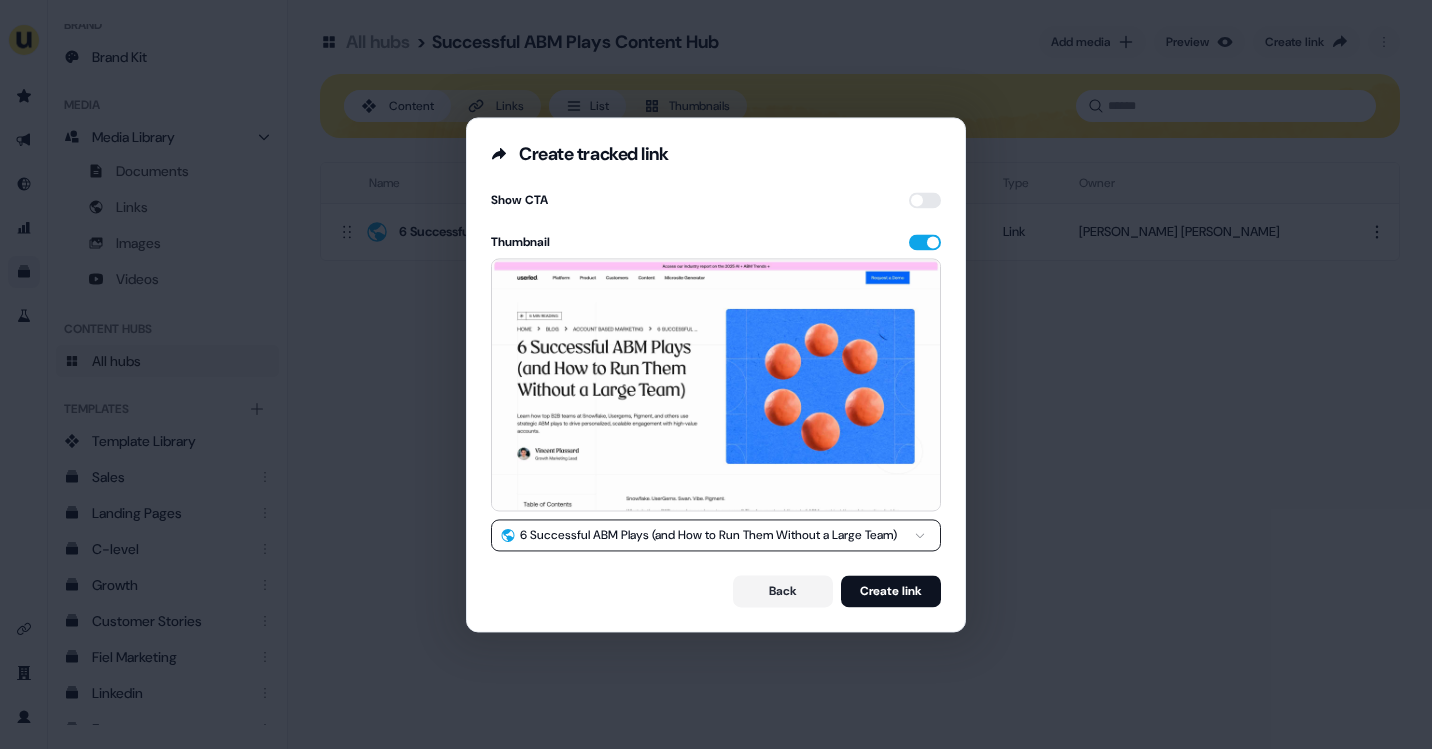 click at bounding box center (716, 384) 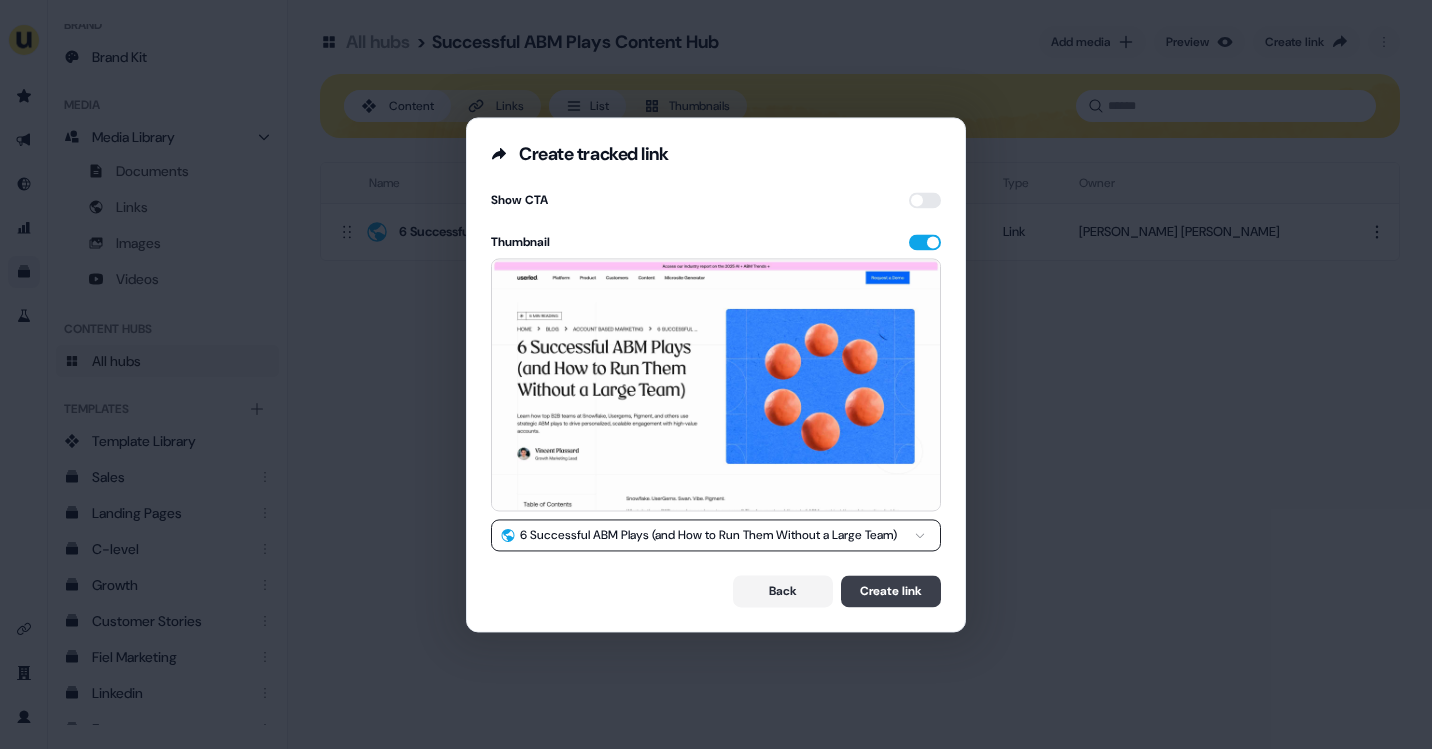 click on "Create link" at bounding box center [891, 591] 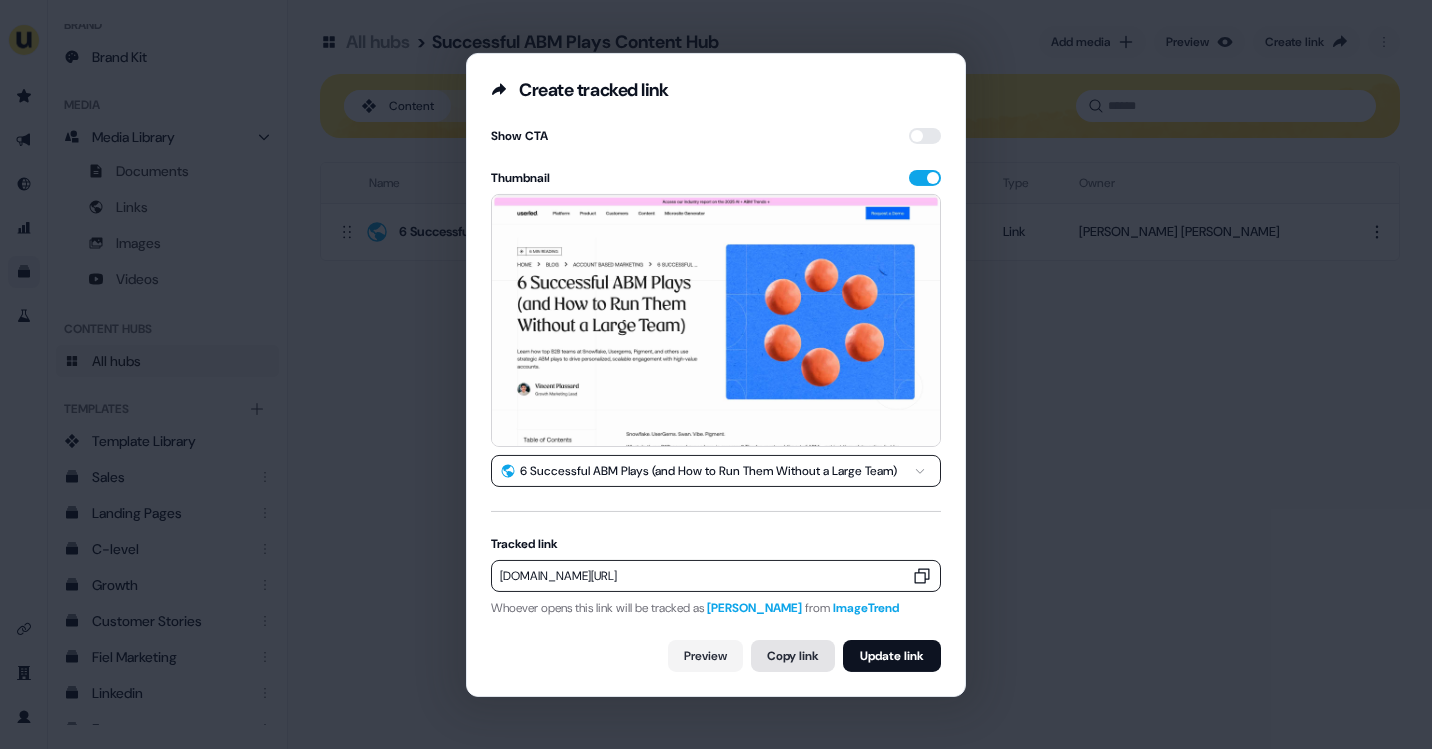 click on "Copy link" at bounding box center (793, 656) 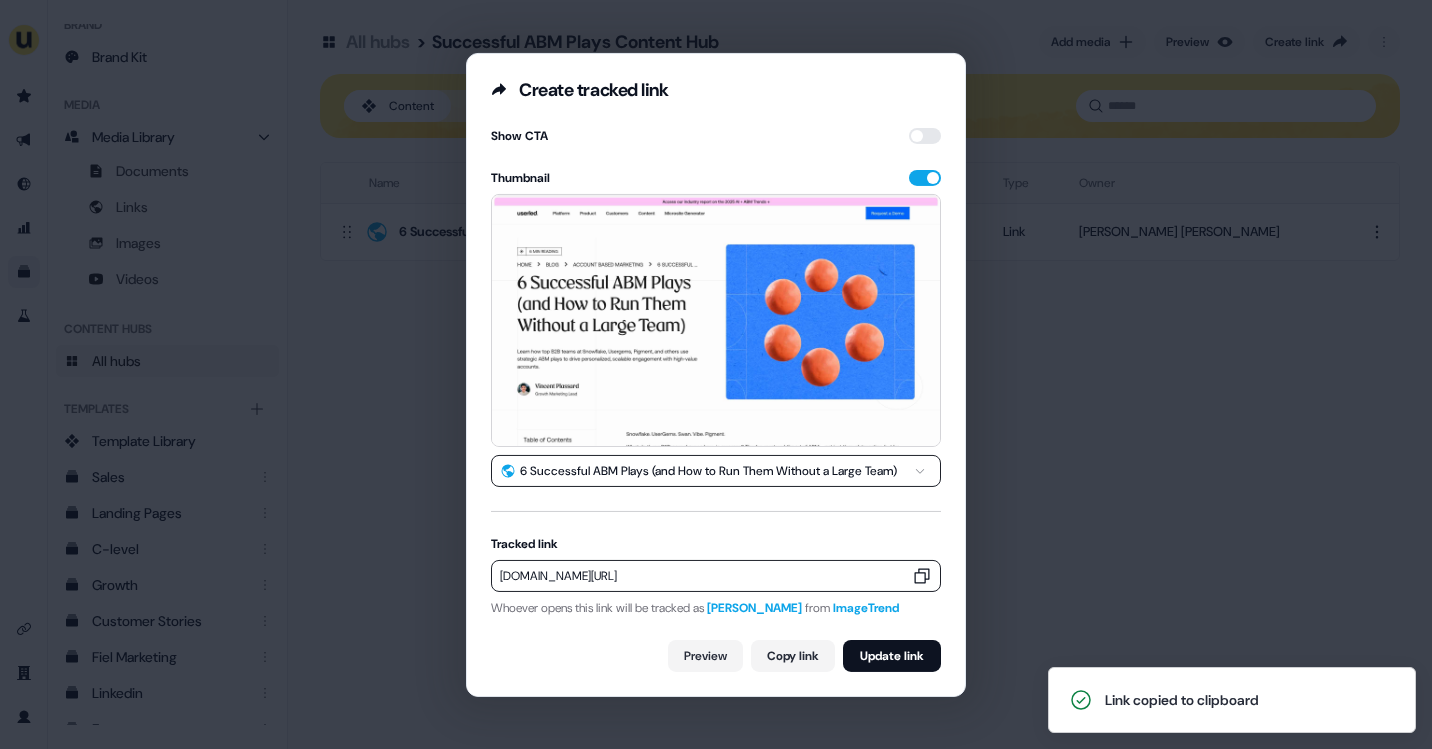 click on "**********" at bounding box center (716, 374) 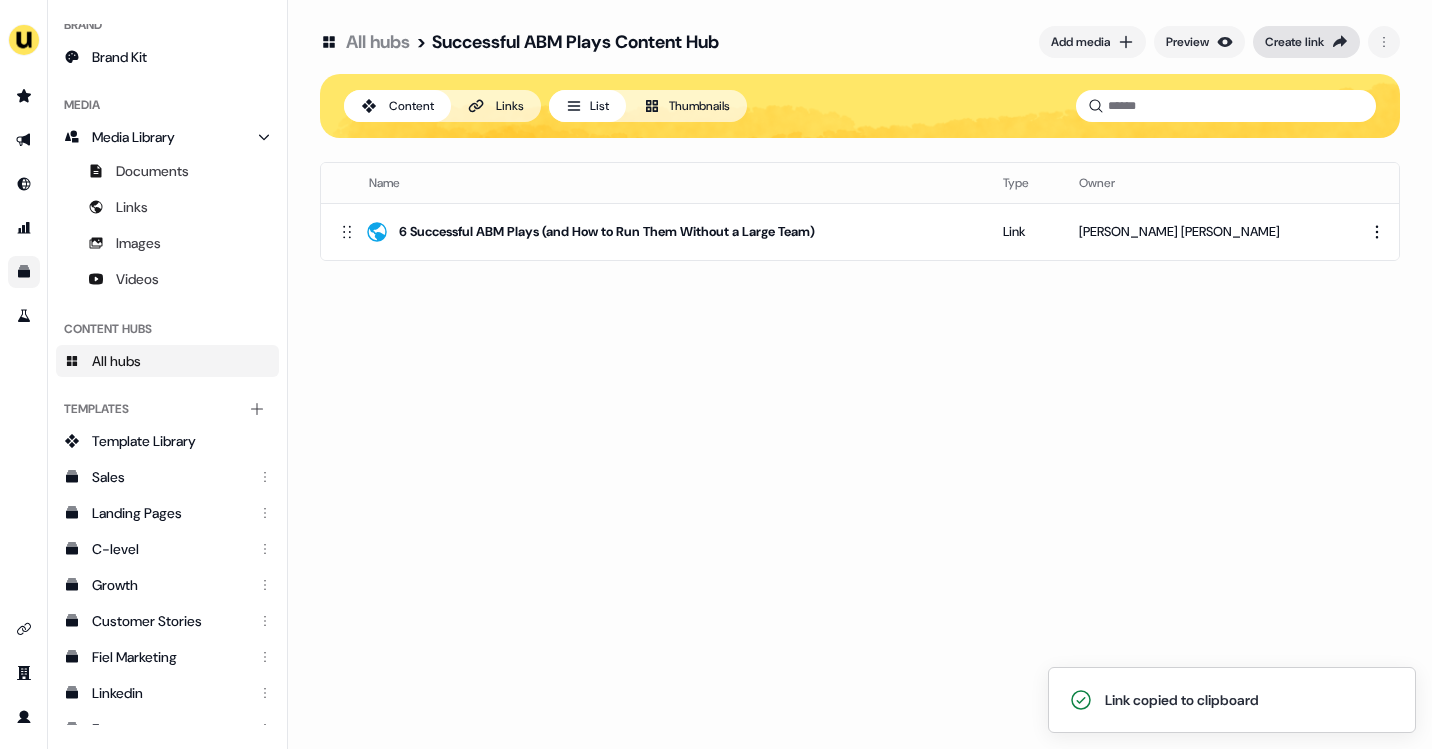 click on "Create link" at bounding box center (1306, 42) 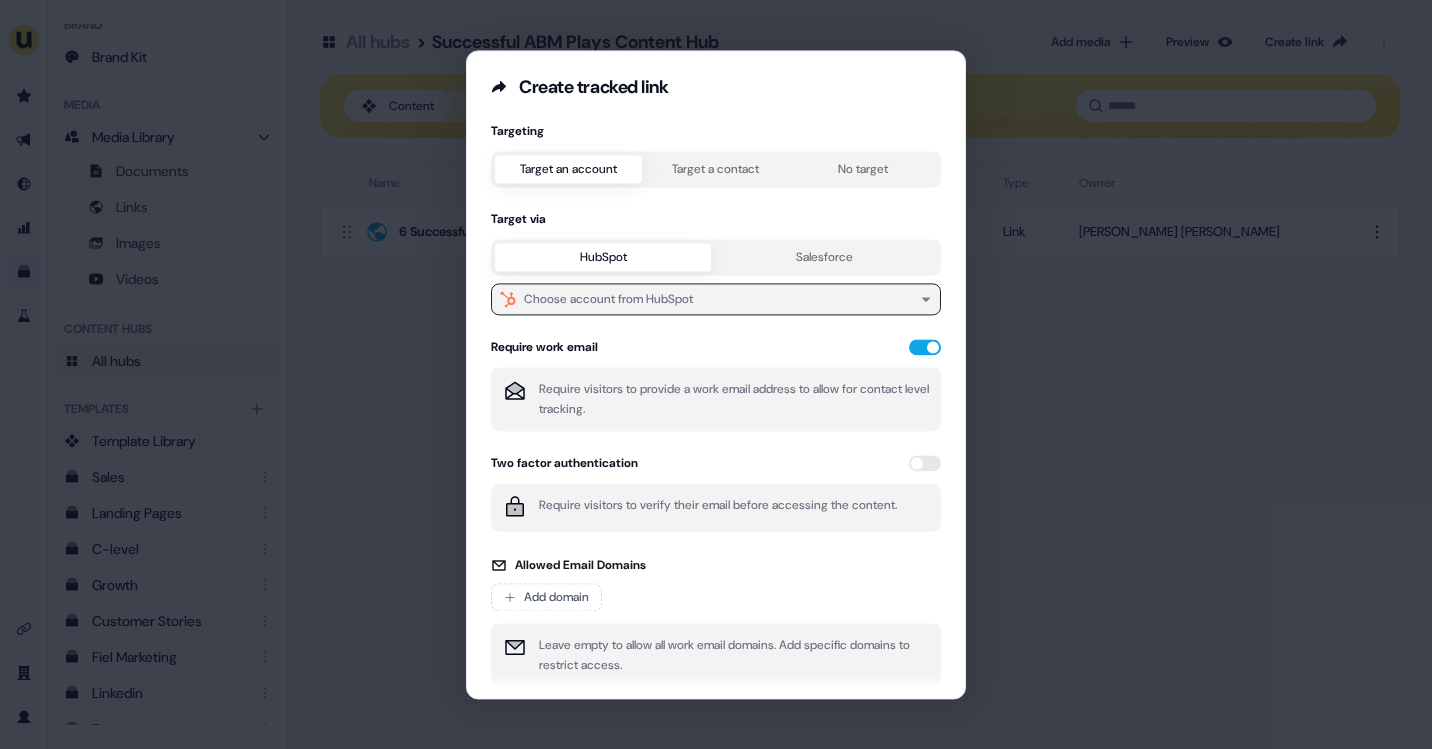 click on "Choose account from HubSpot" at bounding box center [608, 299] 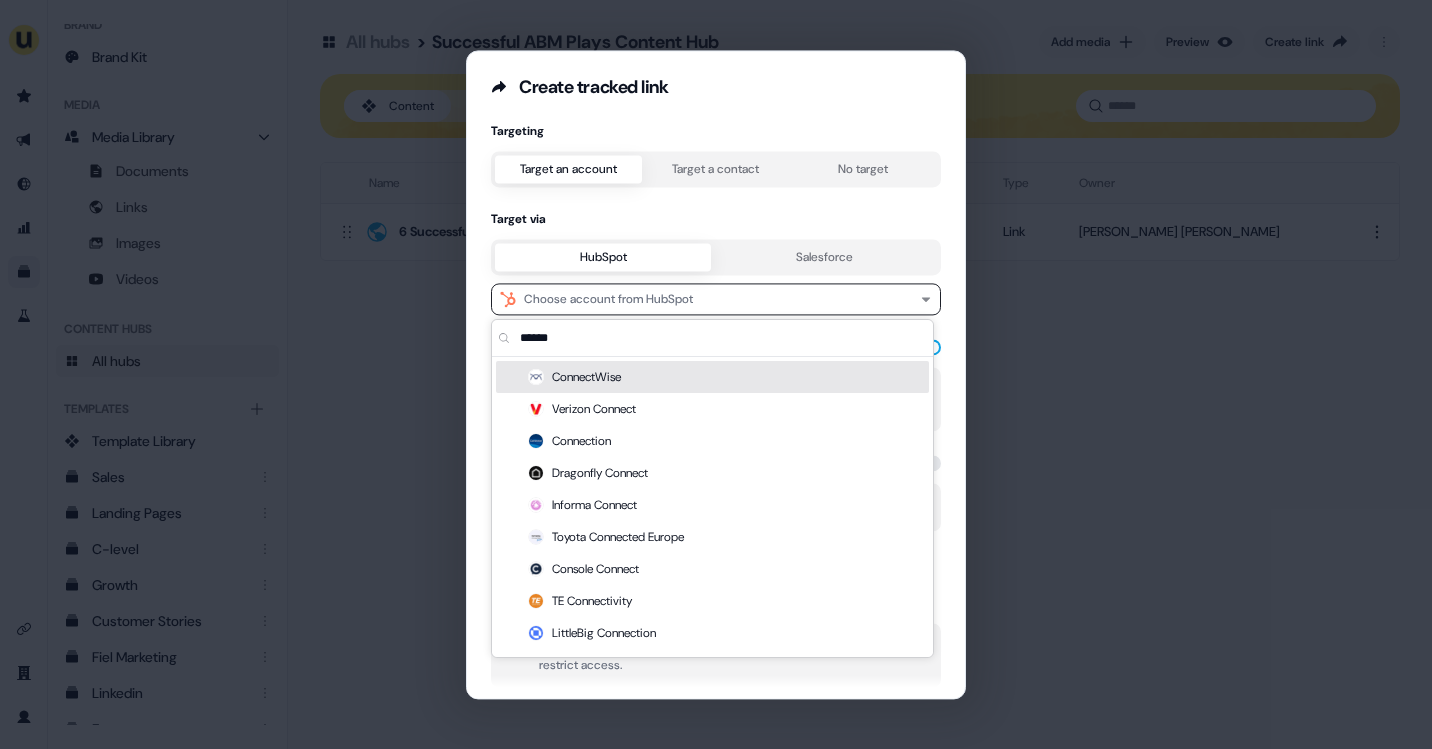 type on "******" 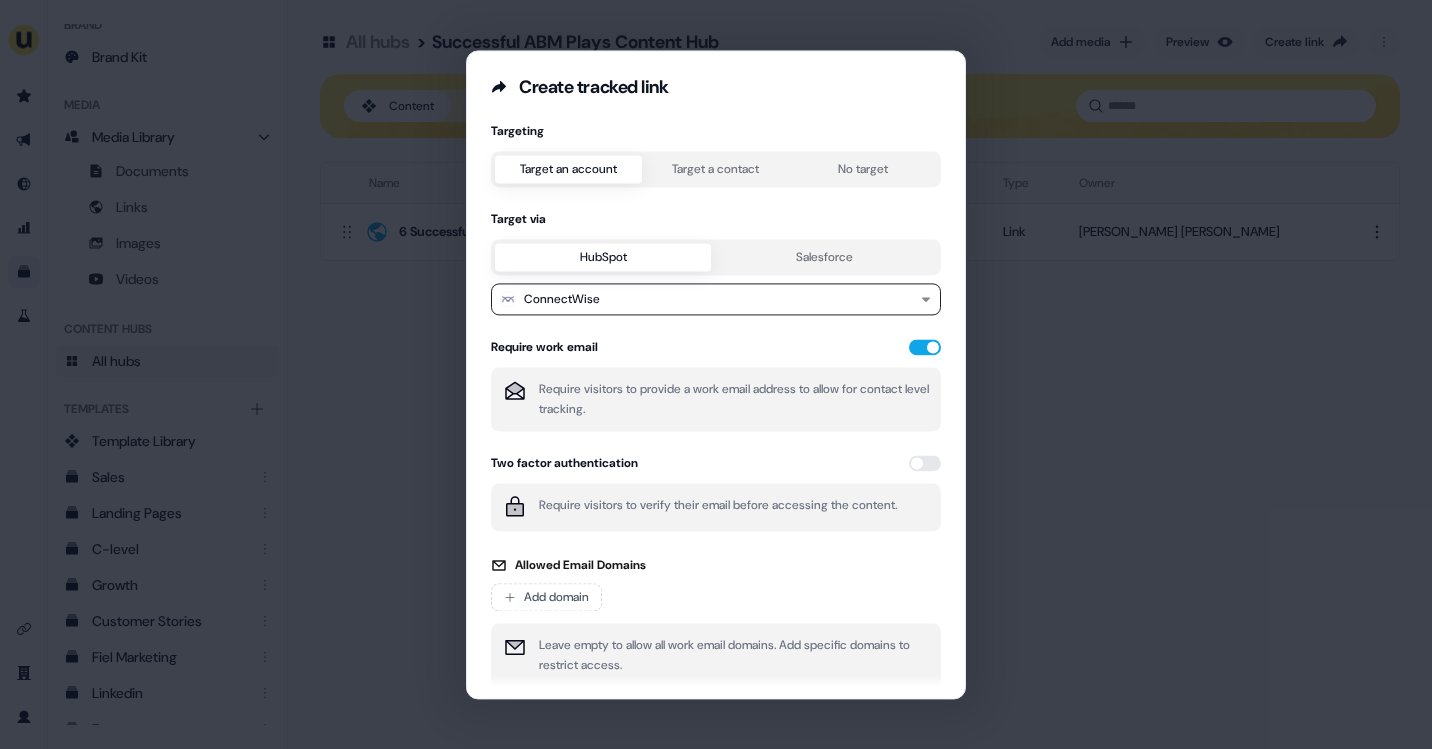 scroll, scrollTop: 81, scrollLeft: 0, axis: vertical 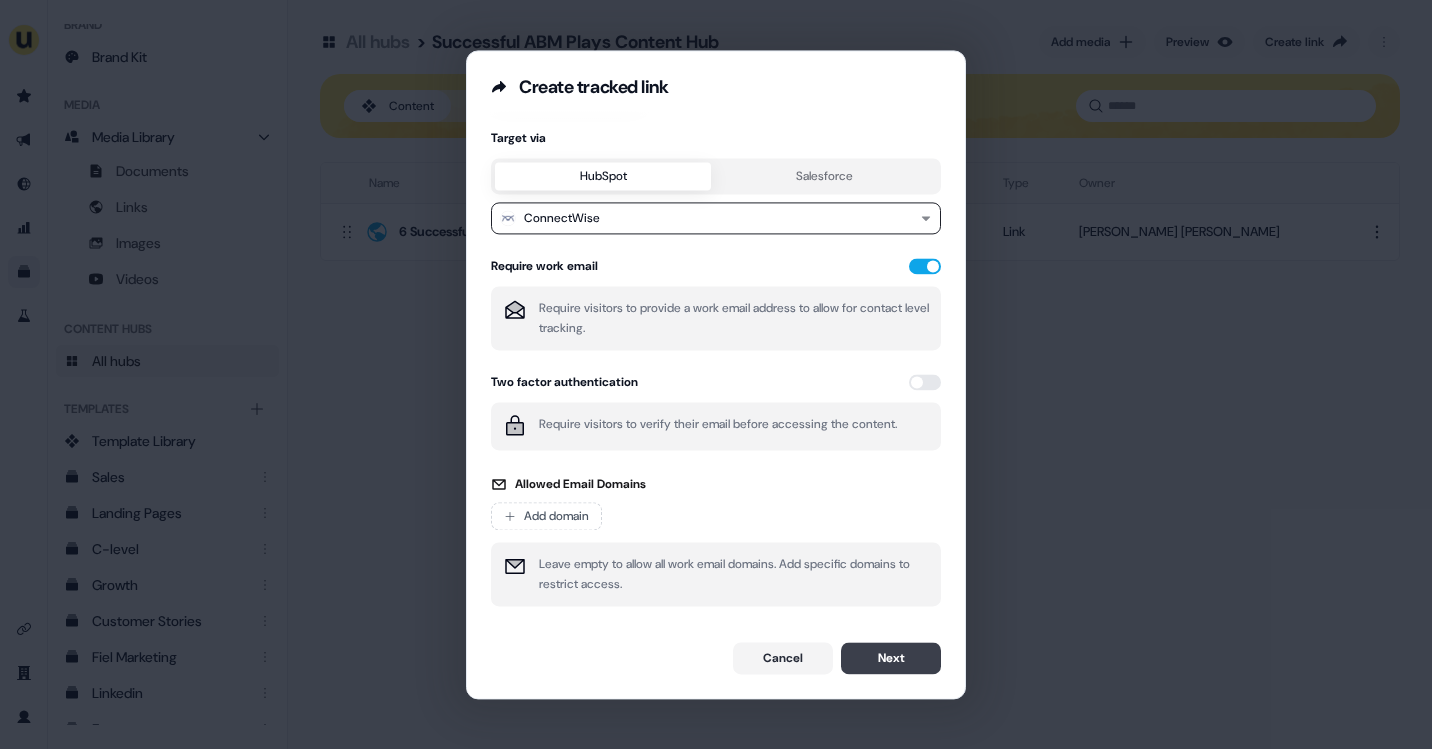 click on "Next" at bounding box center [891, 658] 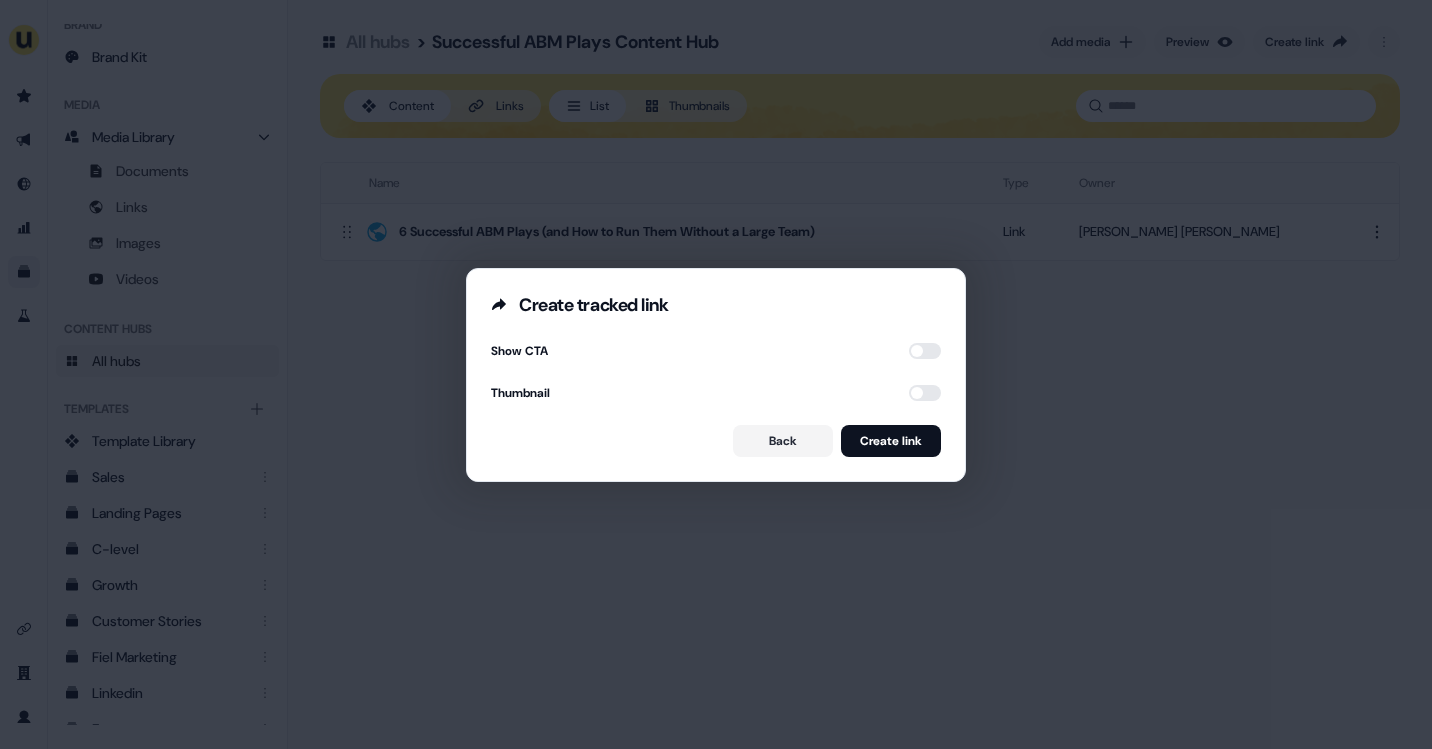 scroll, scrollTop: 0, scrollLeft: 0, axis: both 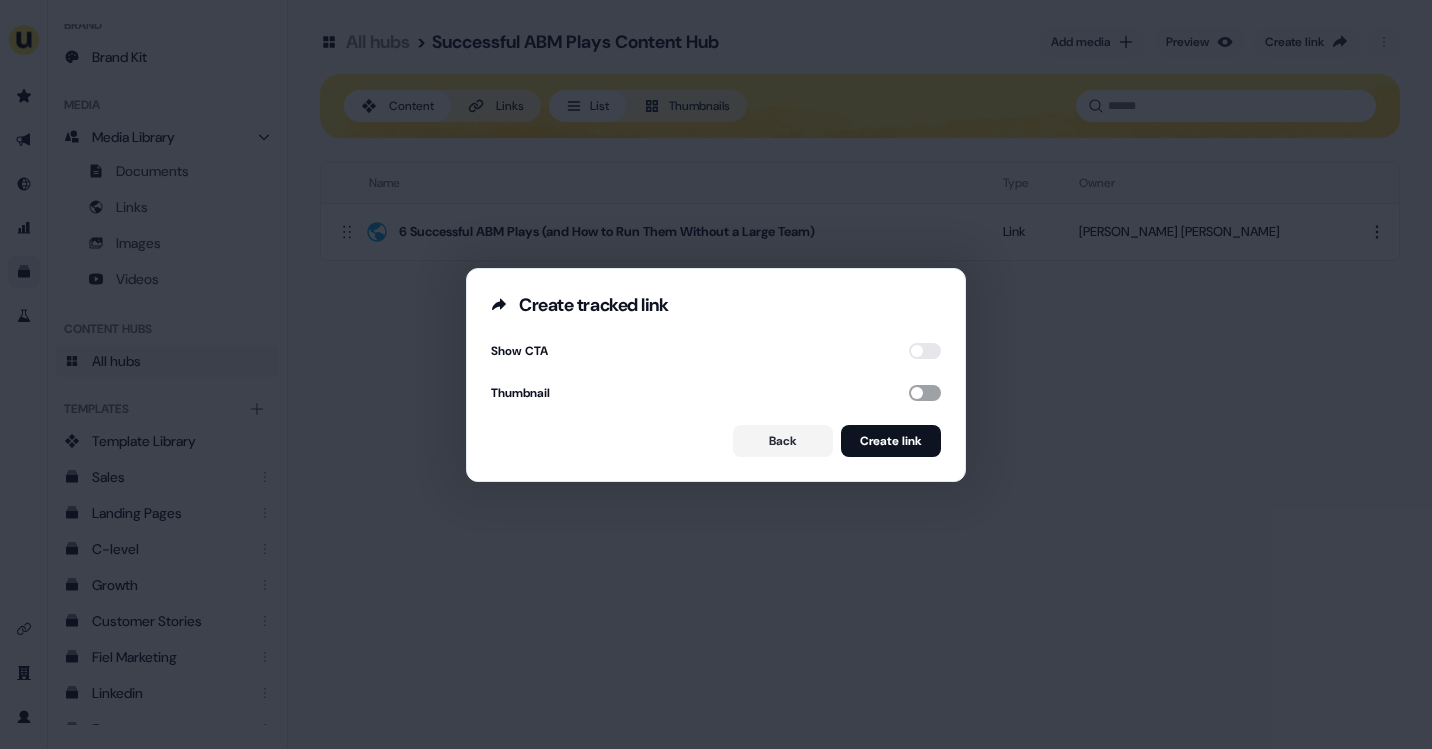 click at bounding box center [925, 393] 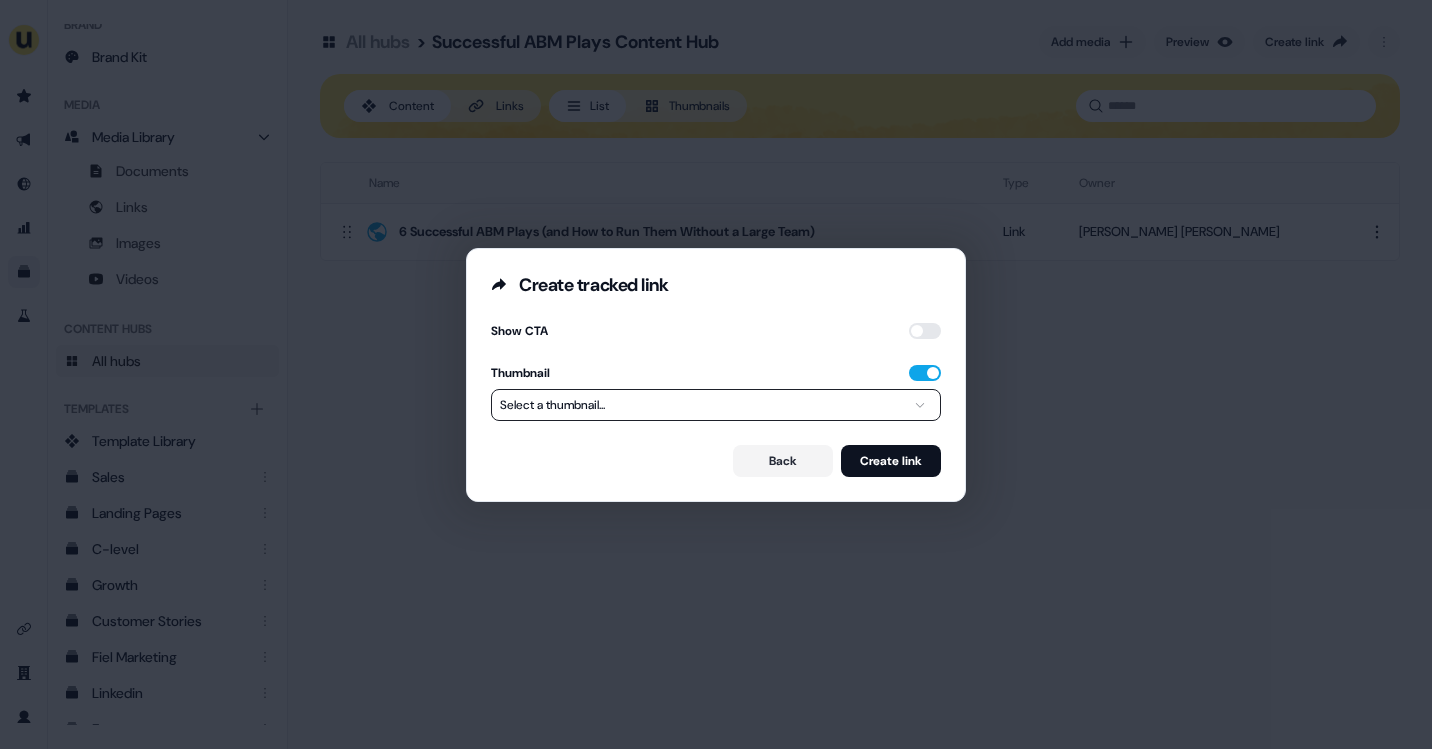 click on "**********" at bounding box center [716, 374] 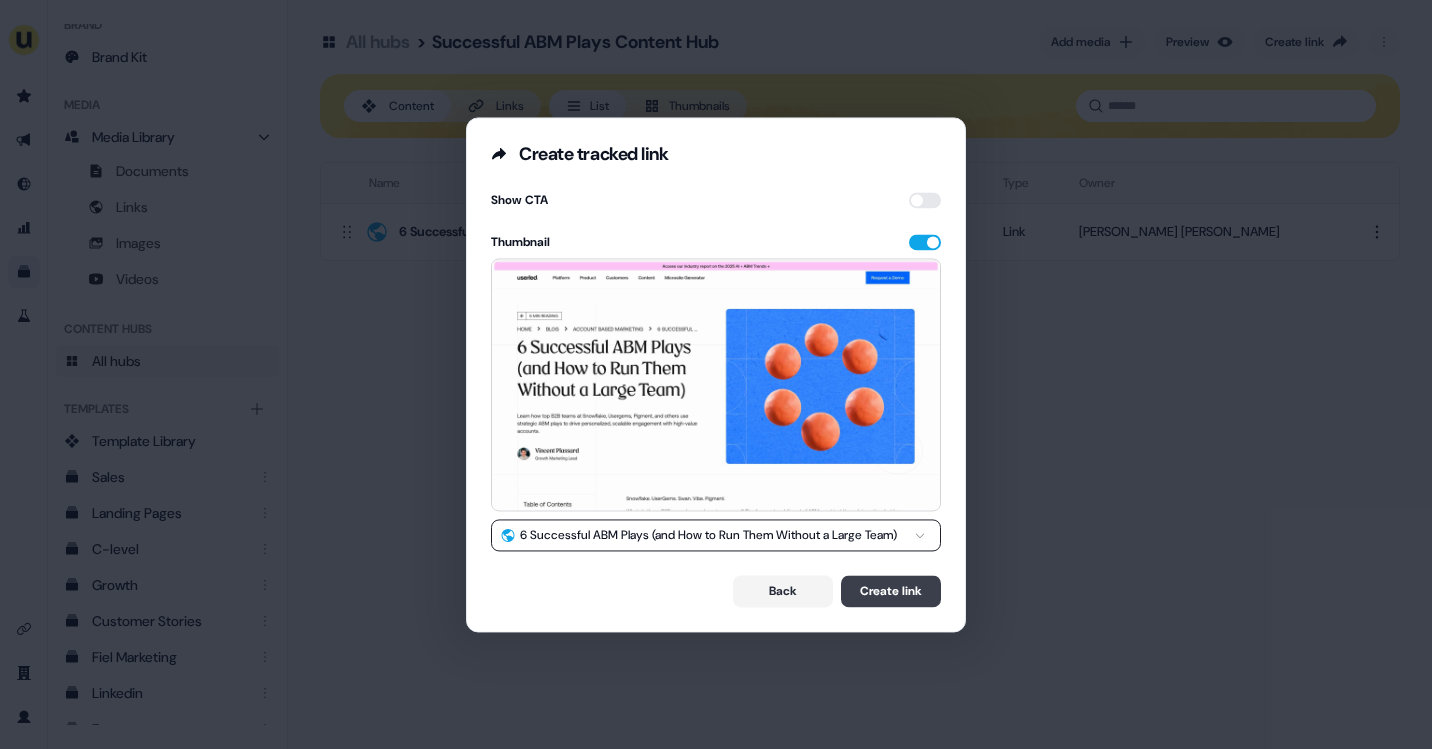 click on "Create link" at bounding box center (891, 591) 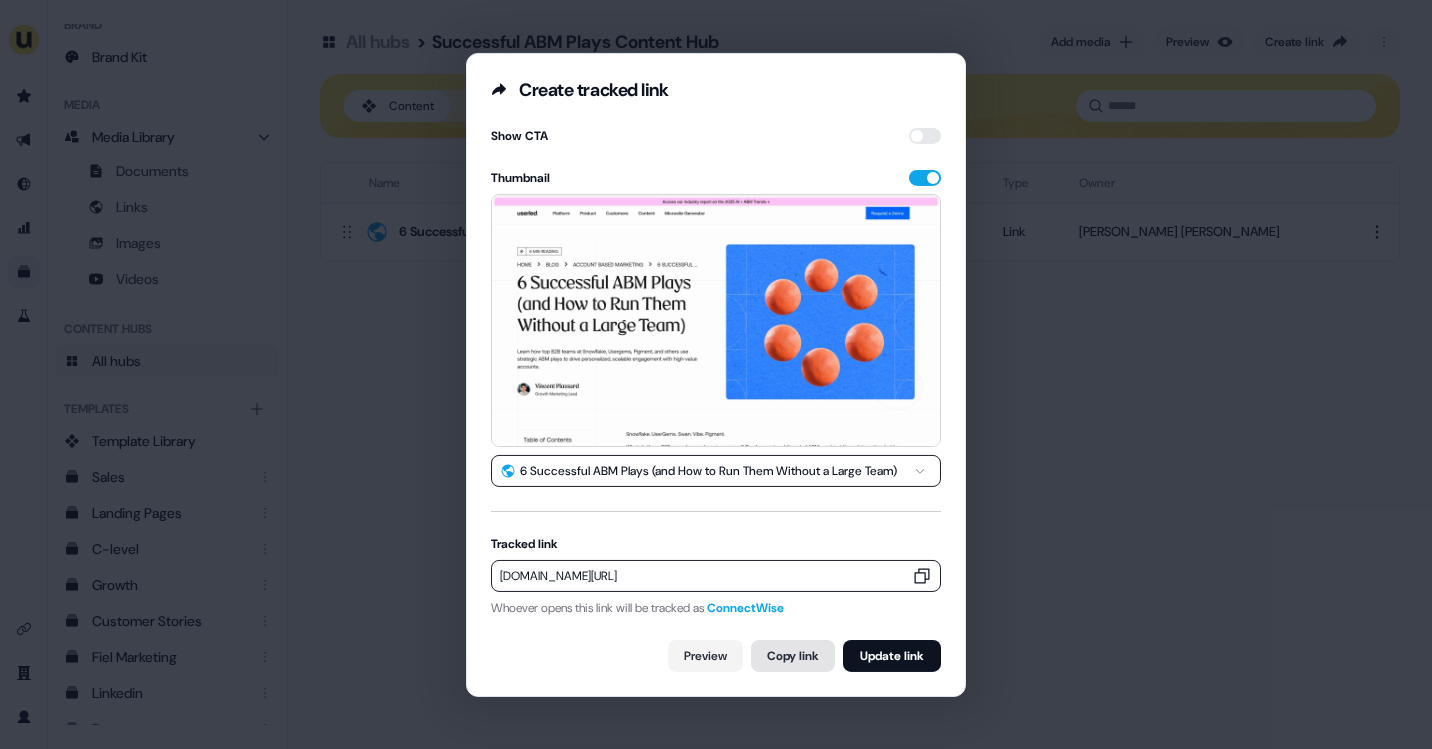 click on "Copy link" at bounding box center [793, 656] 